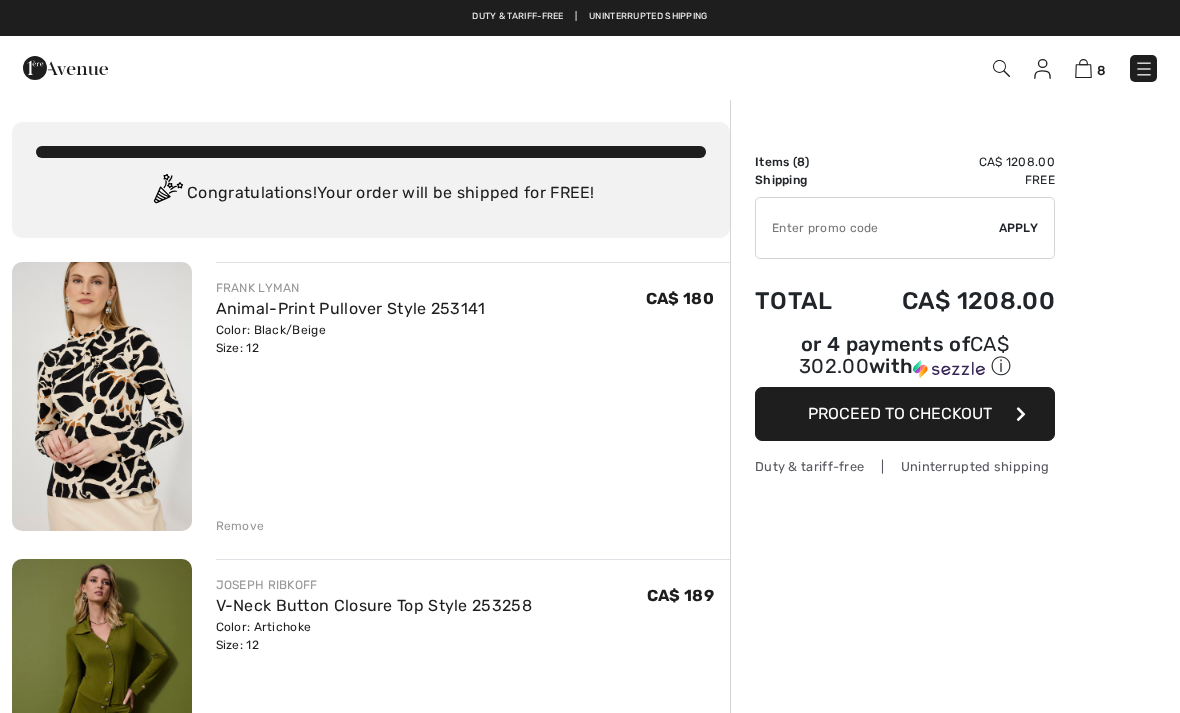 scroll, scrollTop: 0, scrollLeft: 0, axis: both 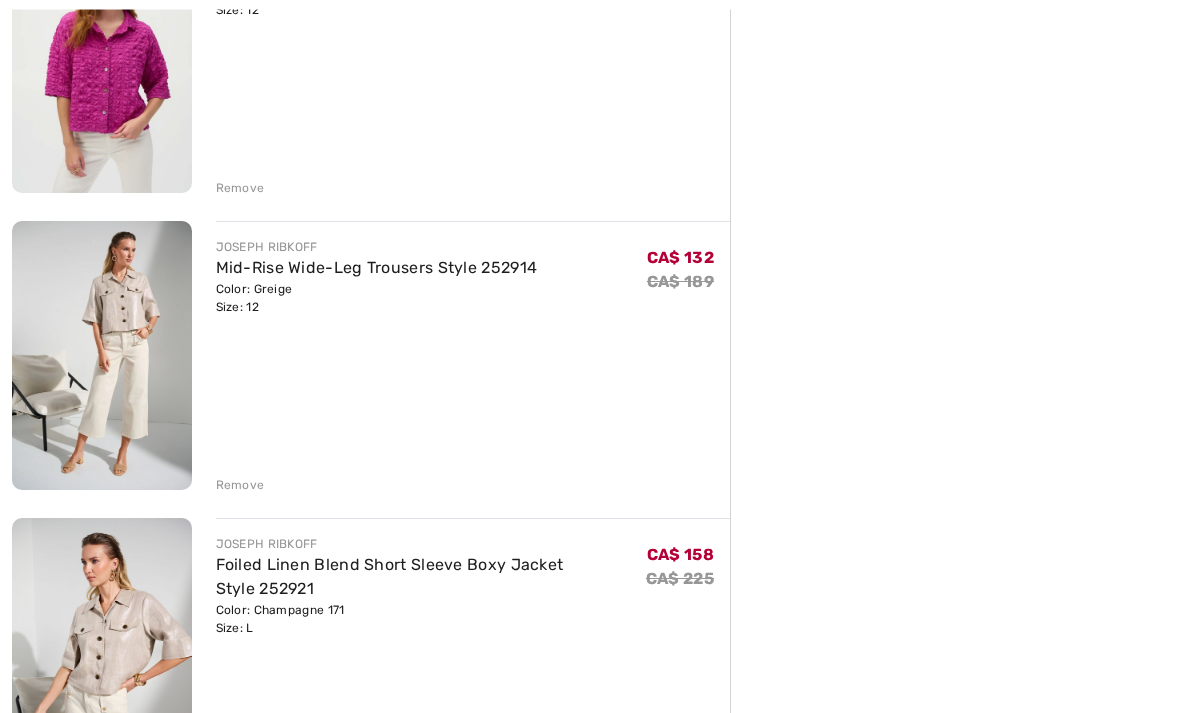 click on "Remove" at bounding box center [240, 486] 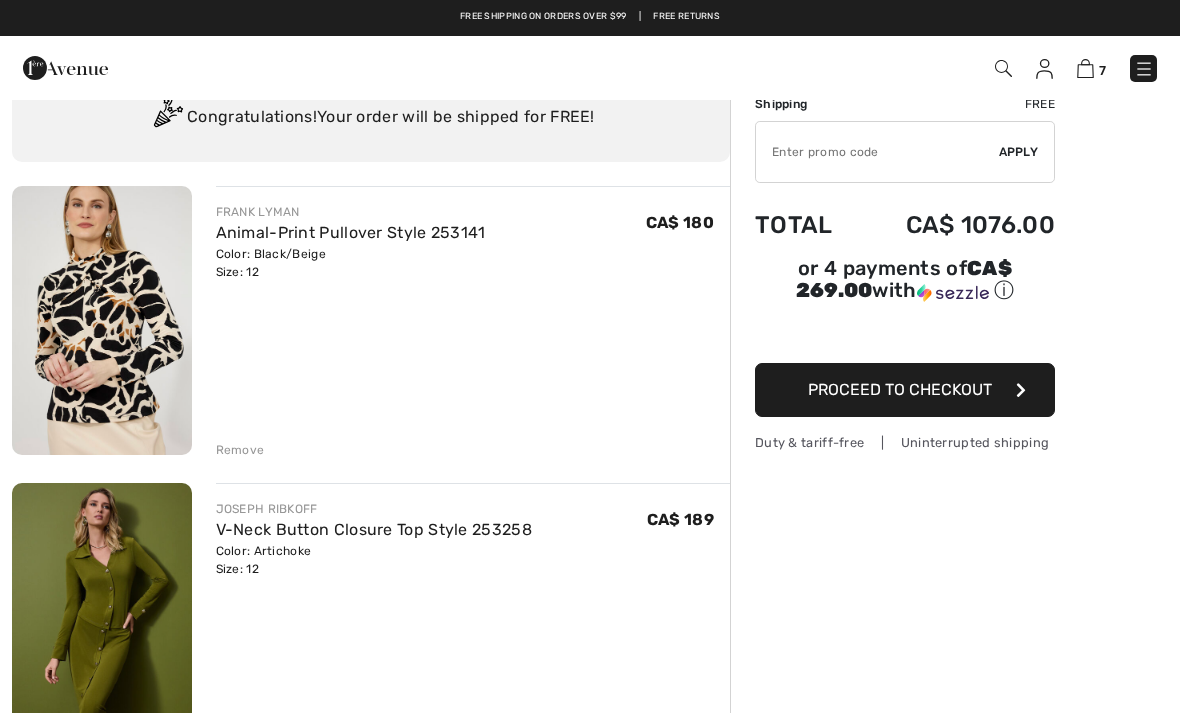 scroll, scrollTop: 0, scrollLeft: 0, axis: both 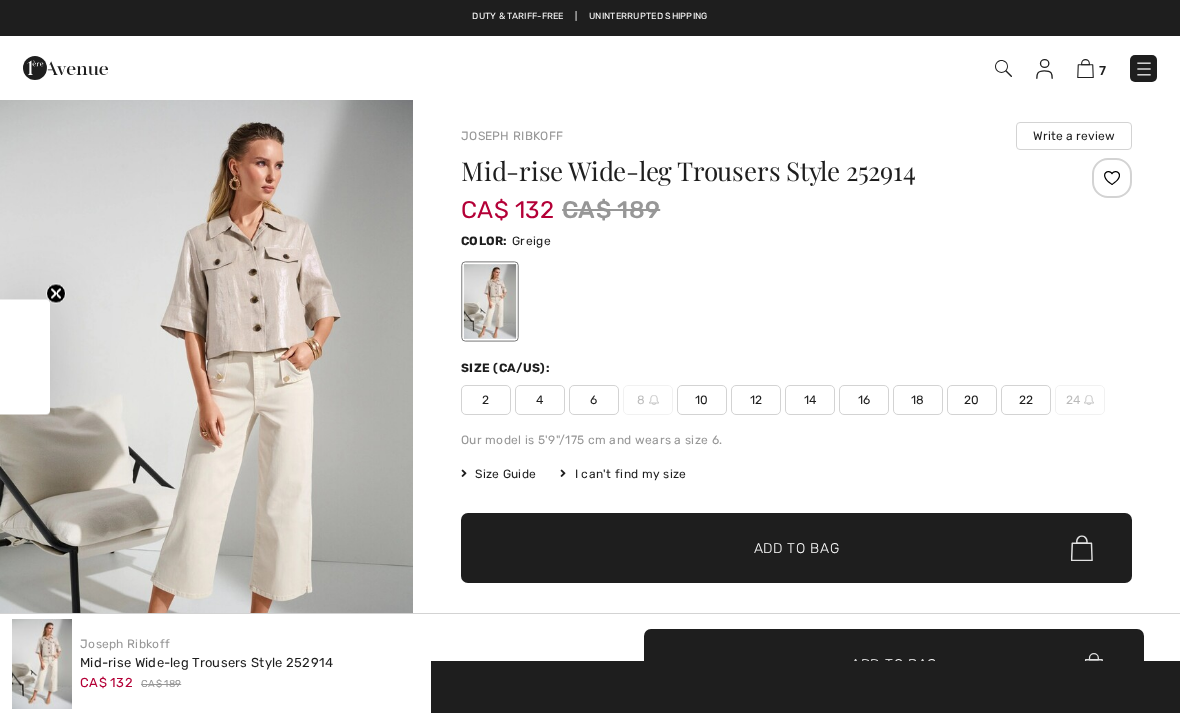 checkbox on "true" 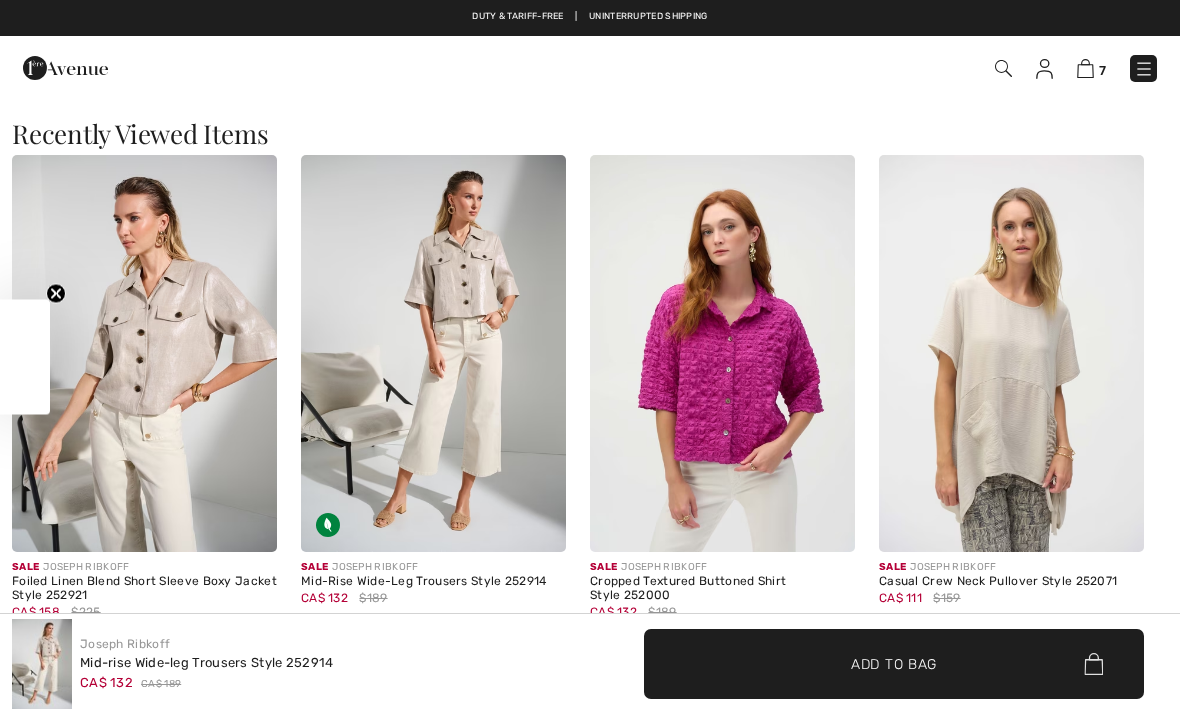 scroll, scrollTop: 0, scrollLeft: 0, axis: both 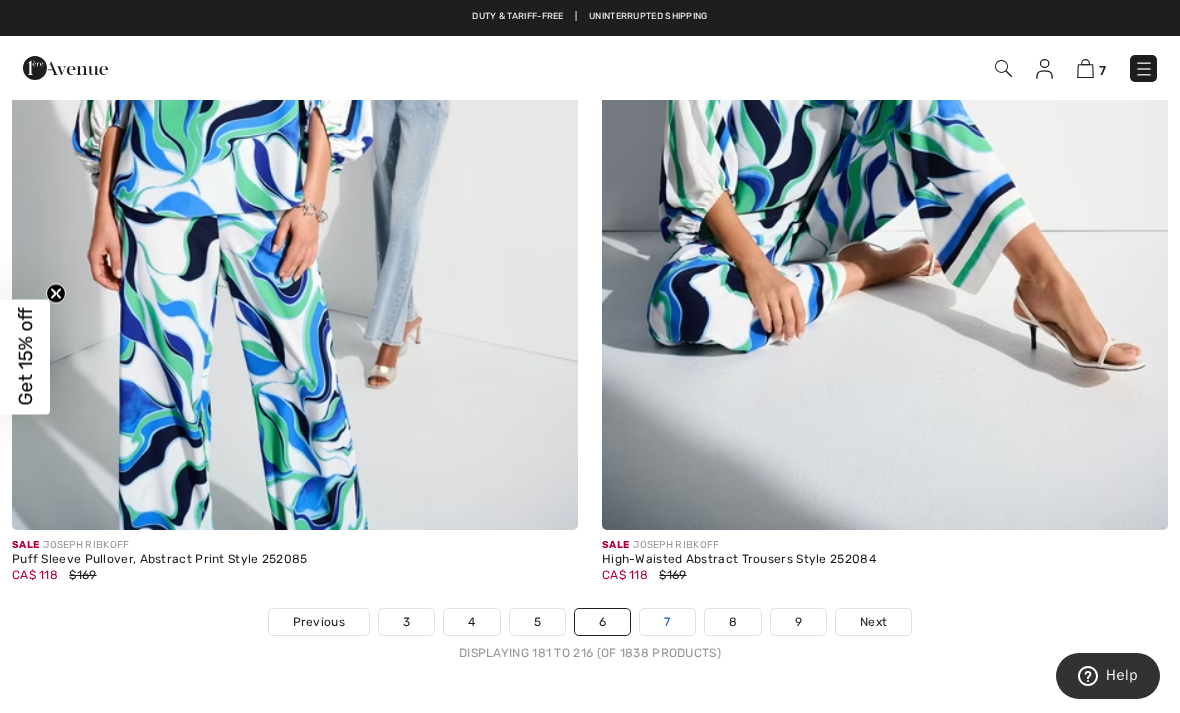 click on "7" at bounding box center [667, 622] 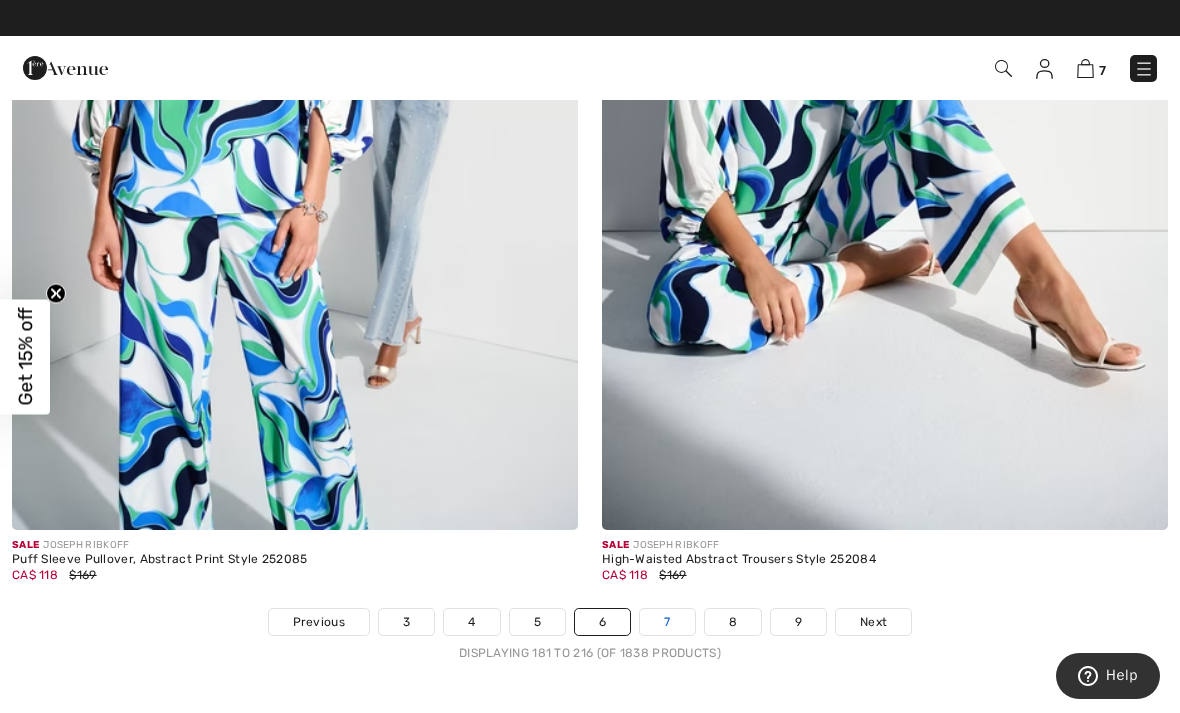 click on "7" at bounding box center (667, 622) 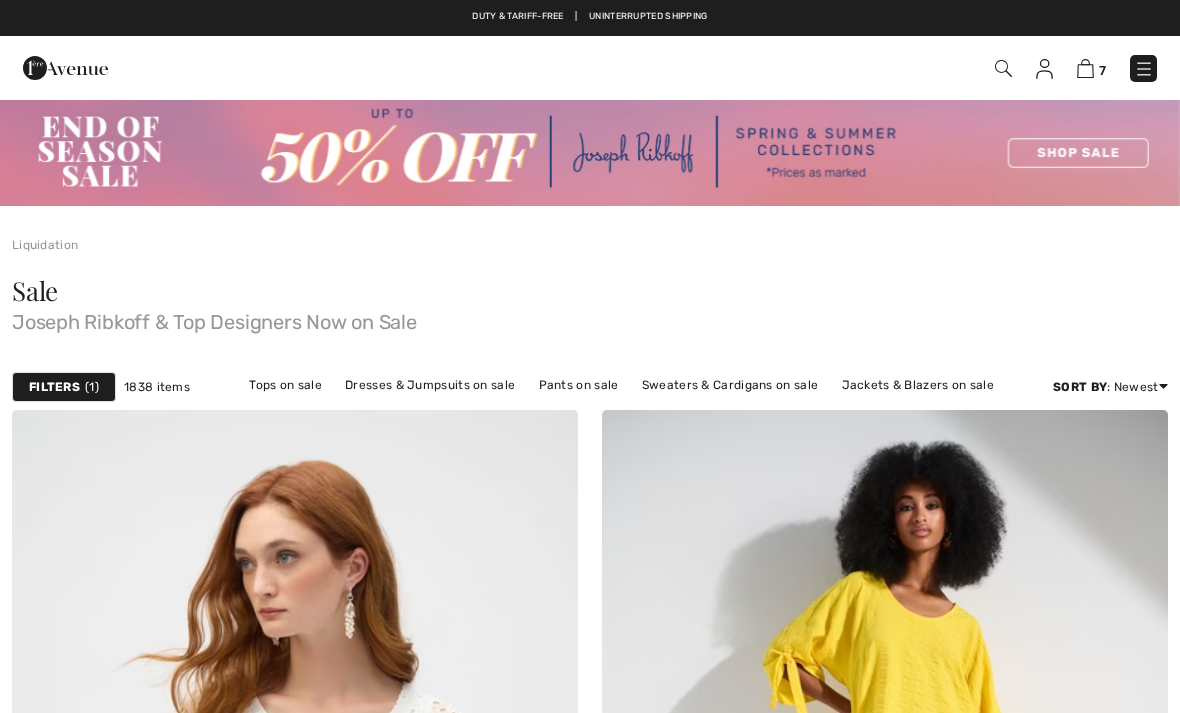 scroll, scrollTop: 0, scrollLeft: 0, axis: both 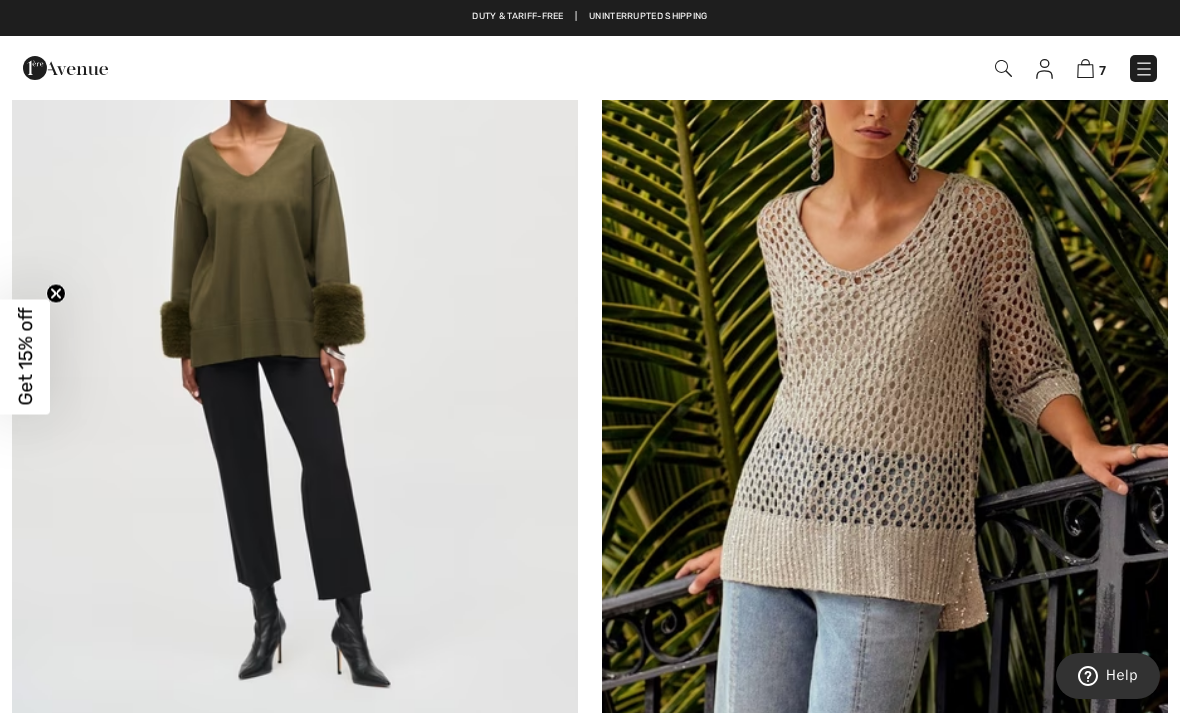 click at bounding box center [885, 359] 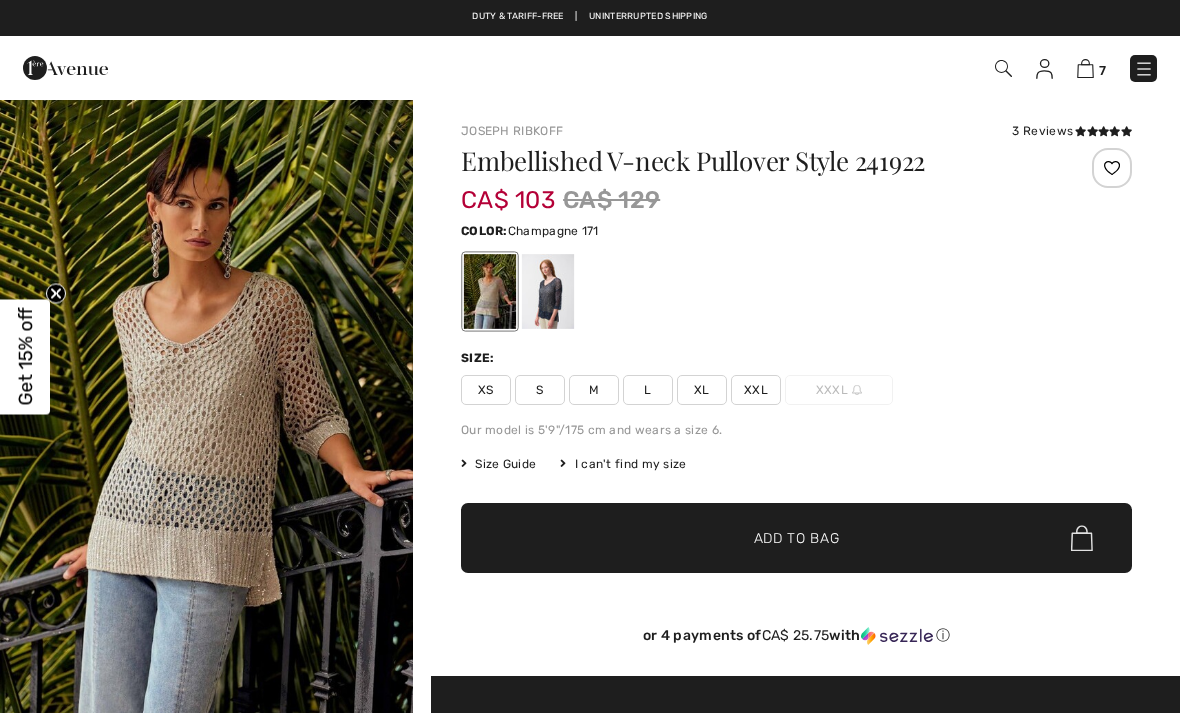 scroll, scrollTop: 0, scrollLeft: 0, axis: both 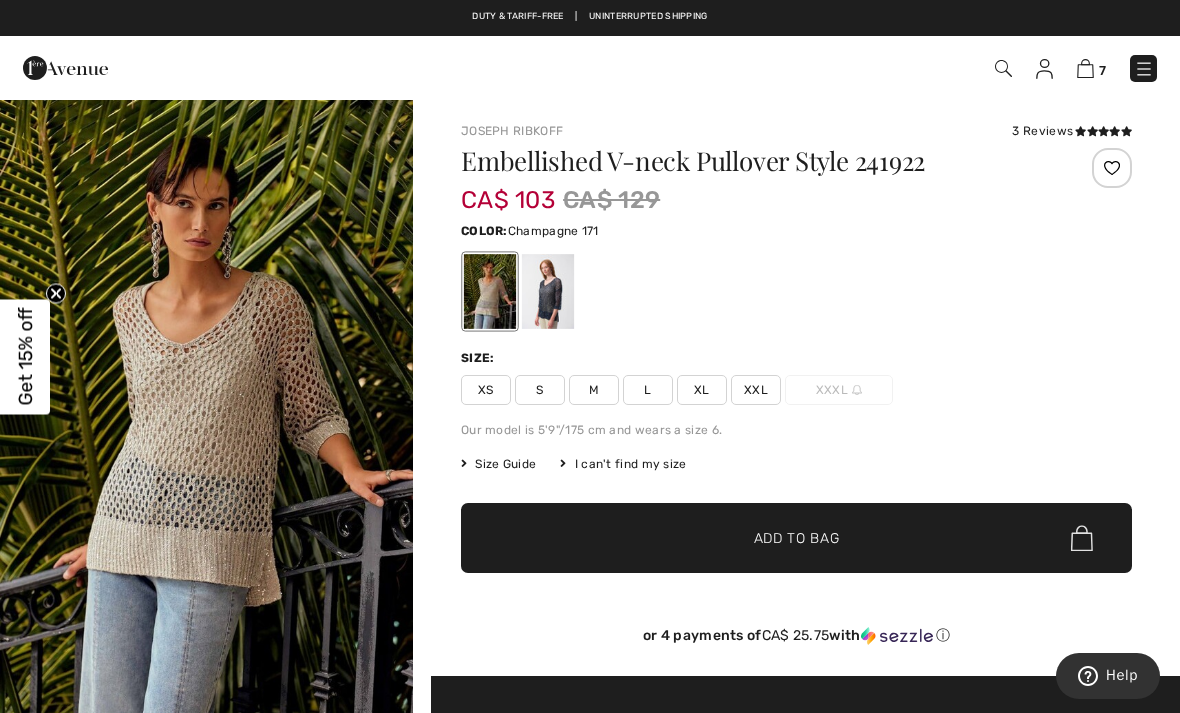click on "L" at bounding box center [648, 390] 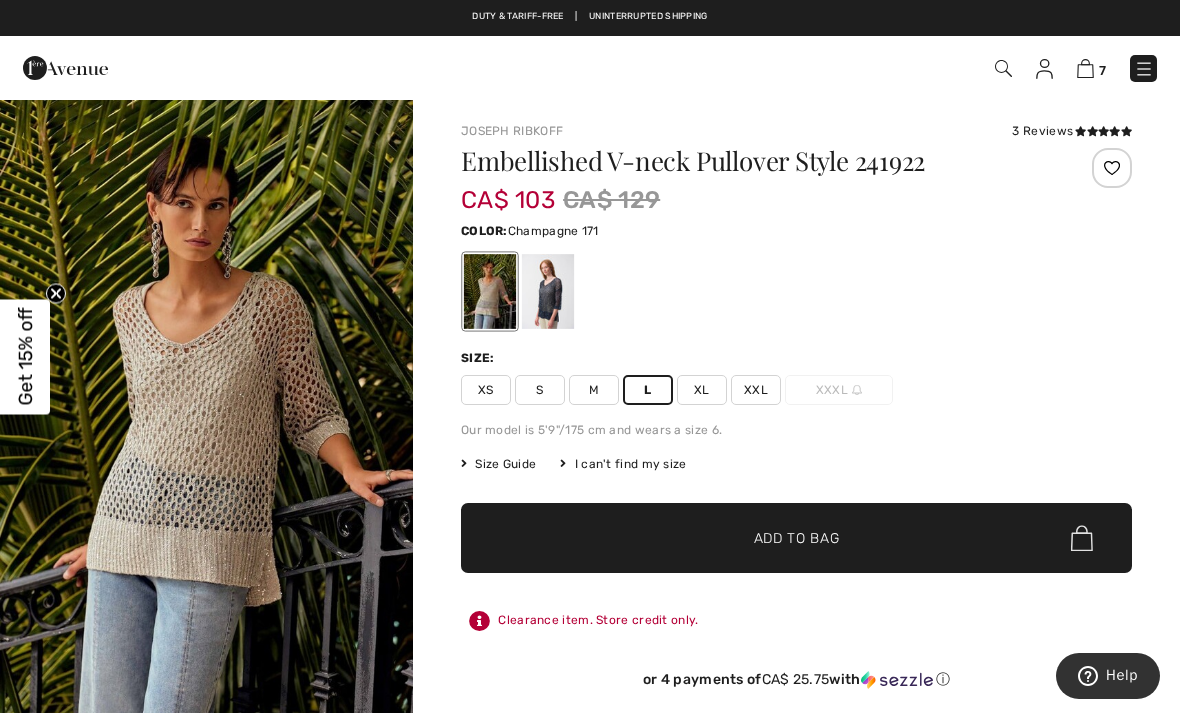 click on "Add to Bag" at bounding box center [797, 538] 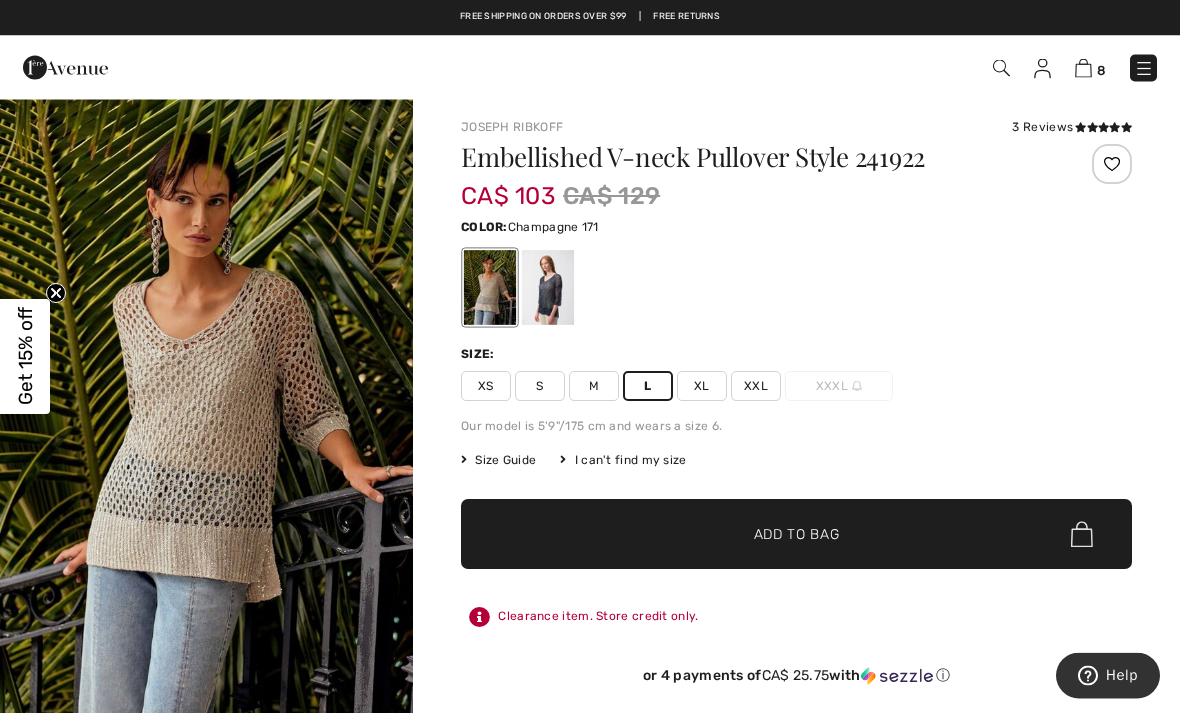 scroll, scrollTop: 0, scrollLeft: 0, axis: both 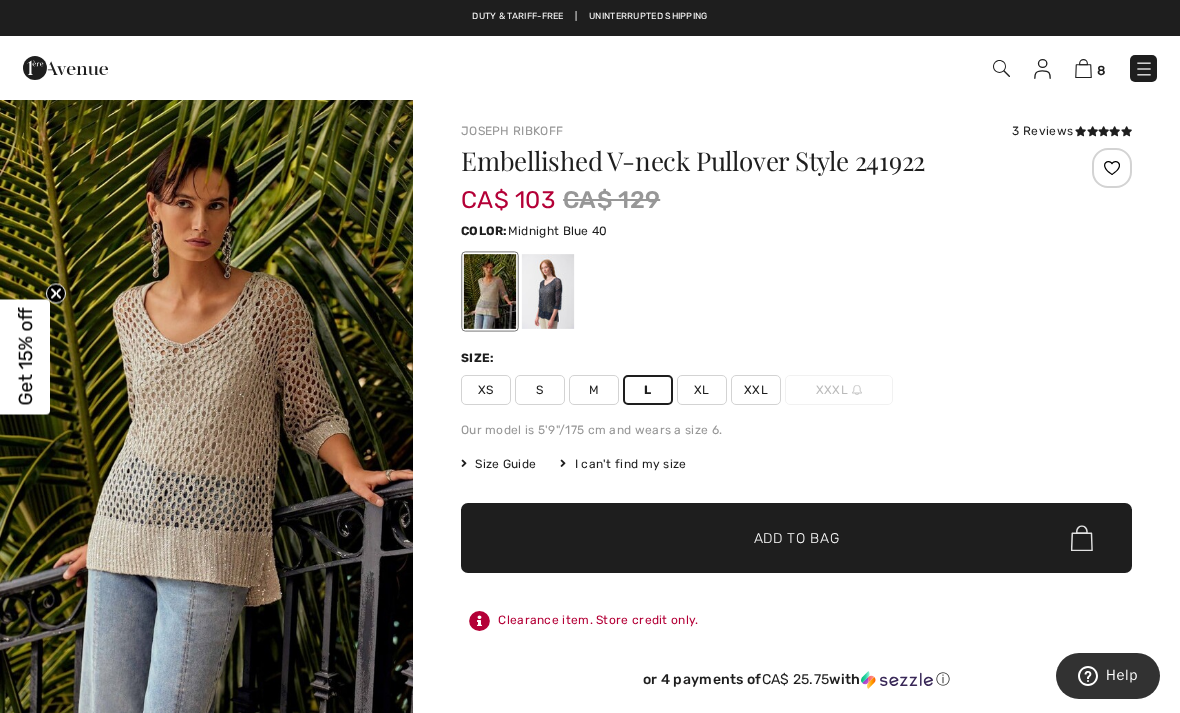 click at bounding box center [548, 291] 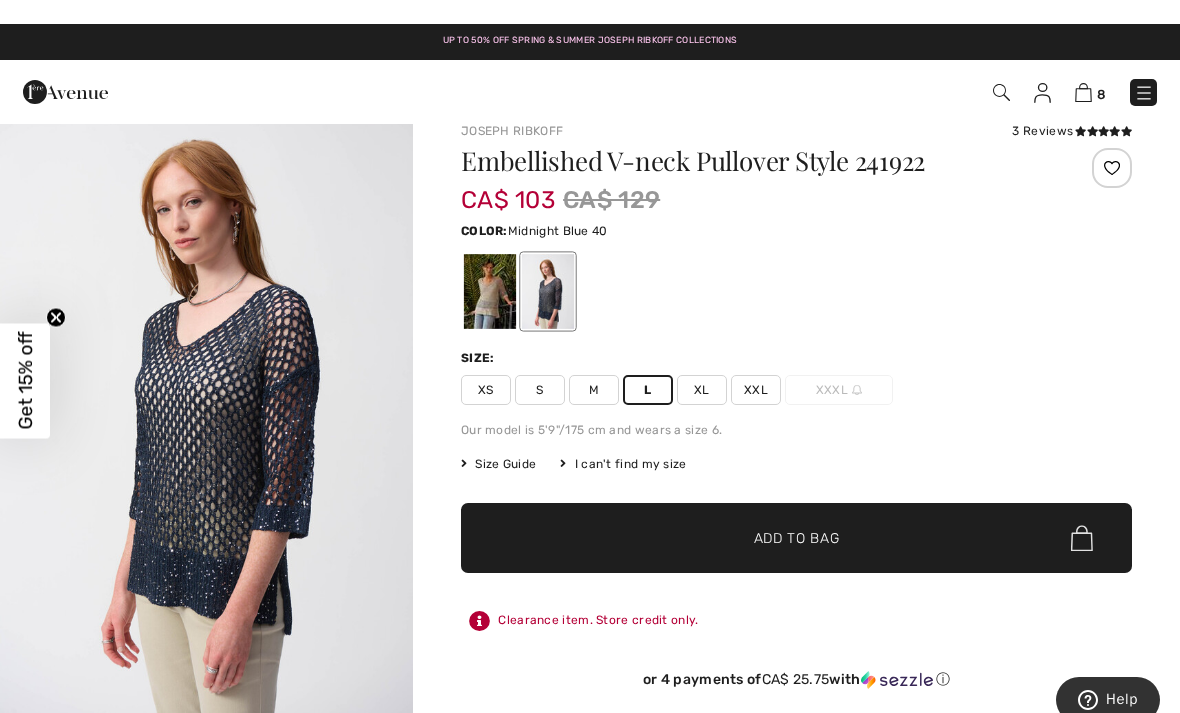 scroll, scrollTop: 0, scrollLeft: 0, axis: both 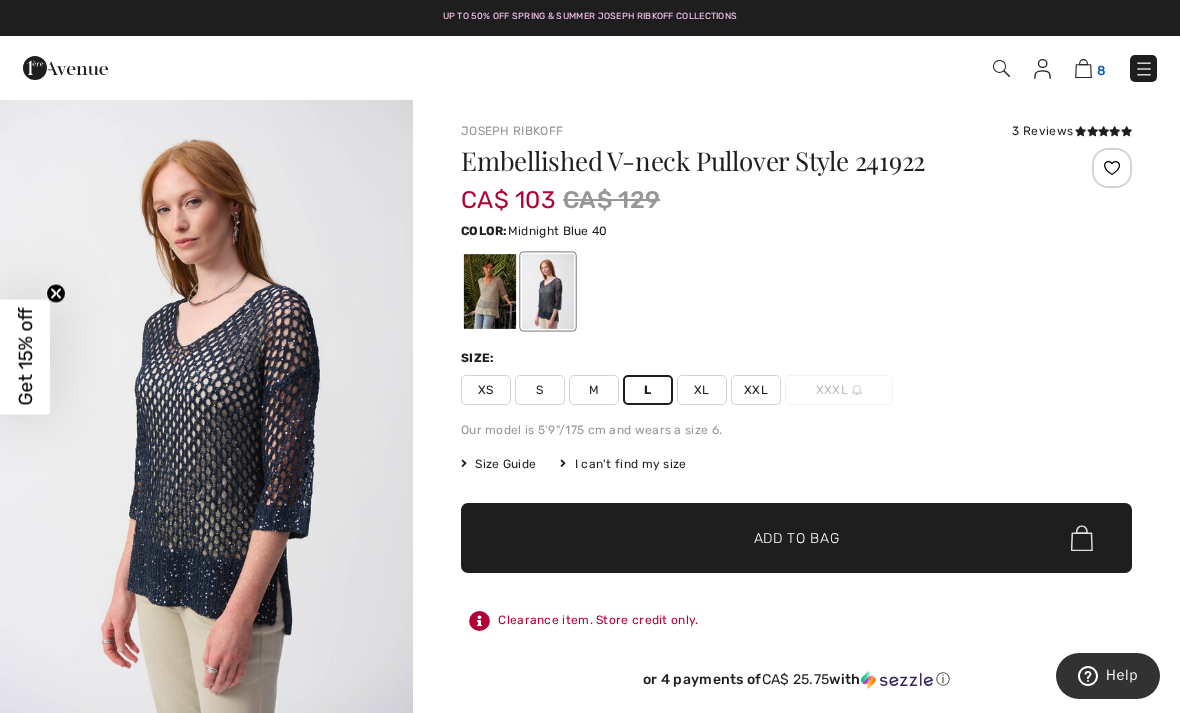 click at bounding box center (1083, 68) 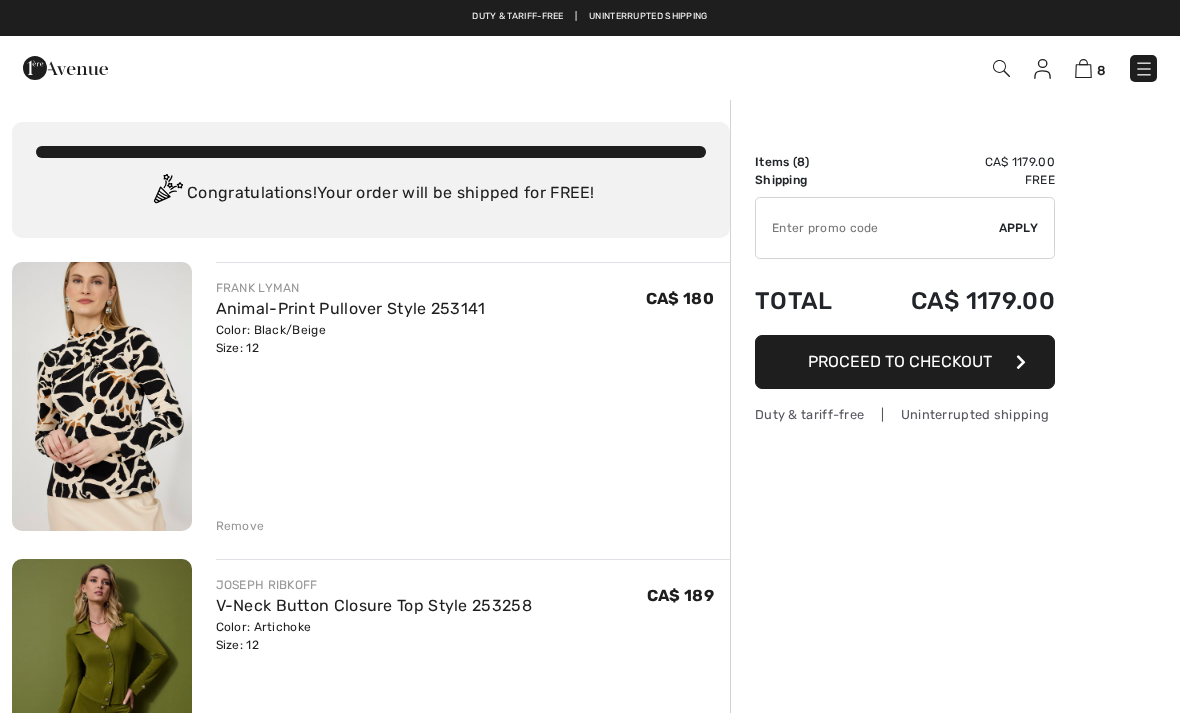 scroll, scrollTop: 0, scrollLeft: 0, axis: both 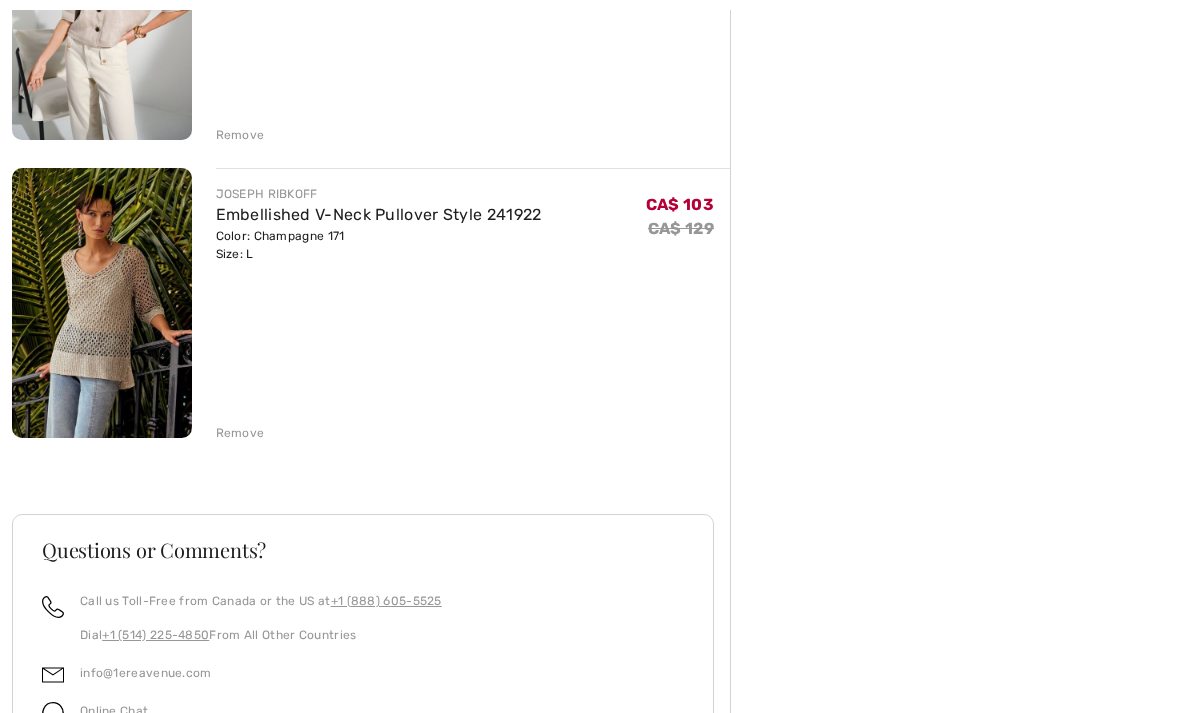 click on "FRANK LYMAN
Animal-Print Pullover Style 253141
Color: Black/Beige
Size: 12
Final Sale
CA$ 180
CA$ 180
Remove
JOSEPH RIBKOFF
V-Neck Button Closure Top Style 253258" at bounding box center (371, -479) 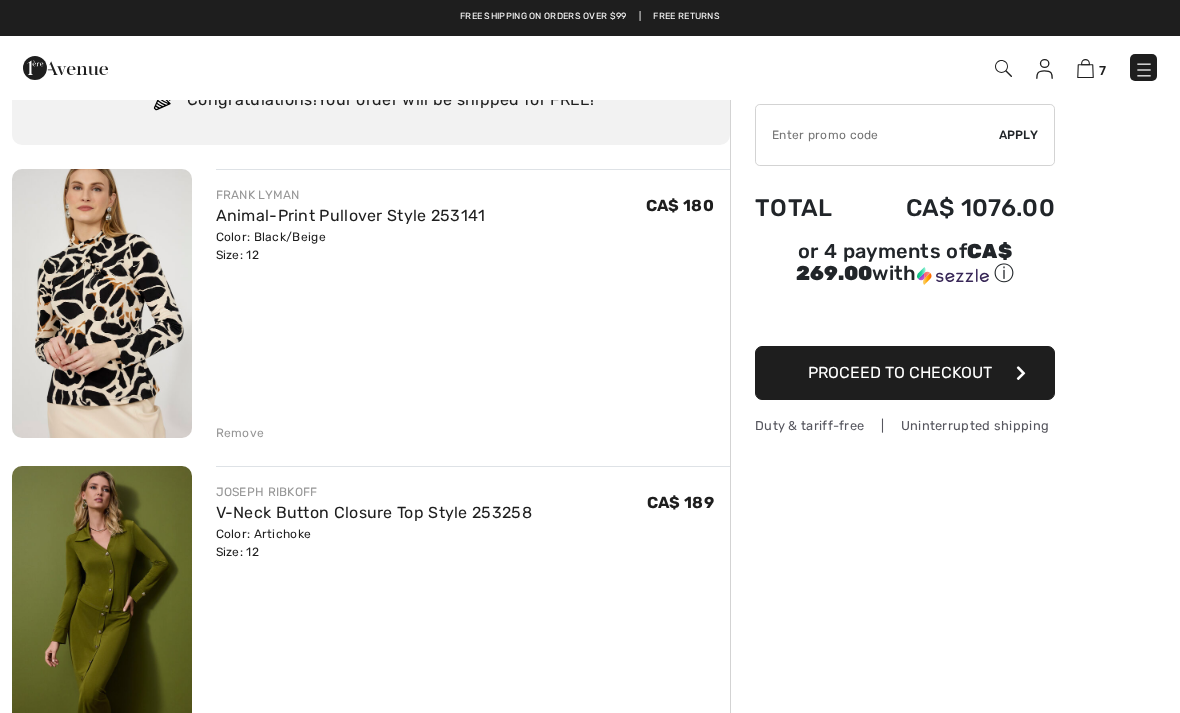 scroll, scrollTop: 0, scrollLeft: 0, axis: both 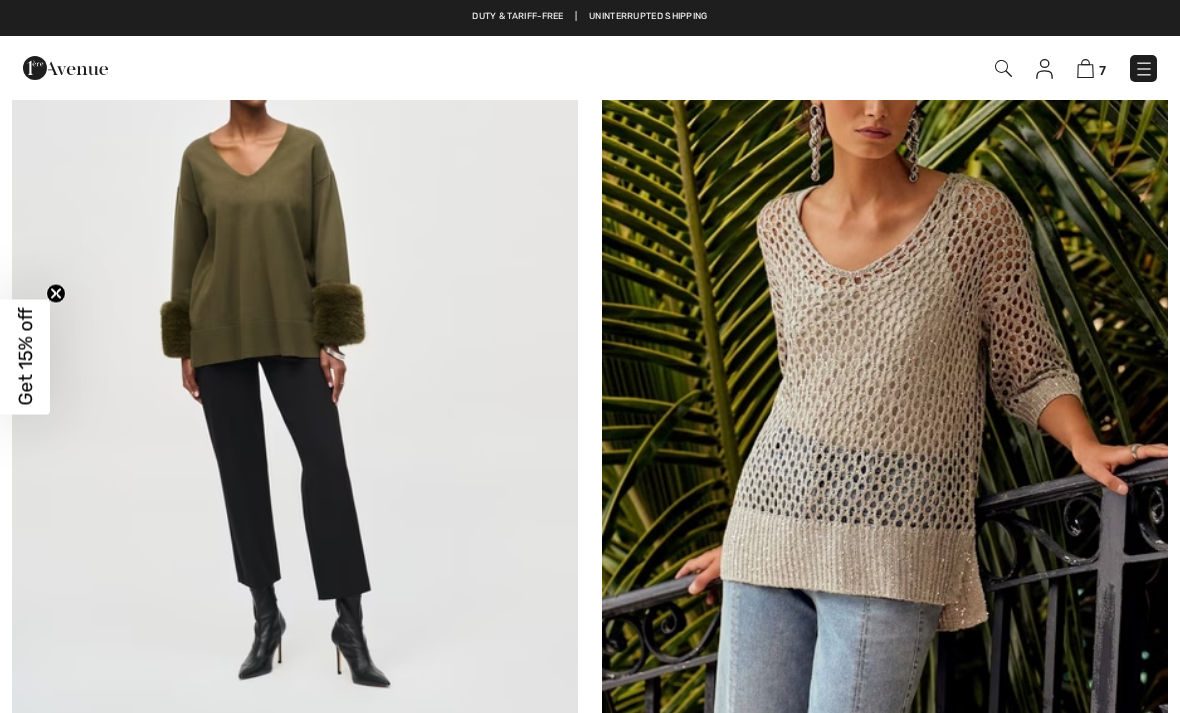 checkbox on "true" 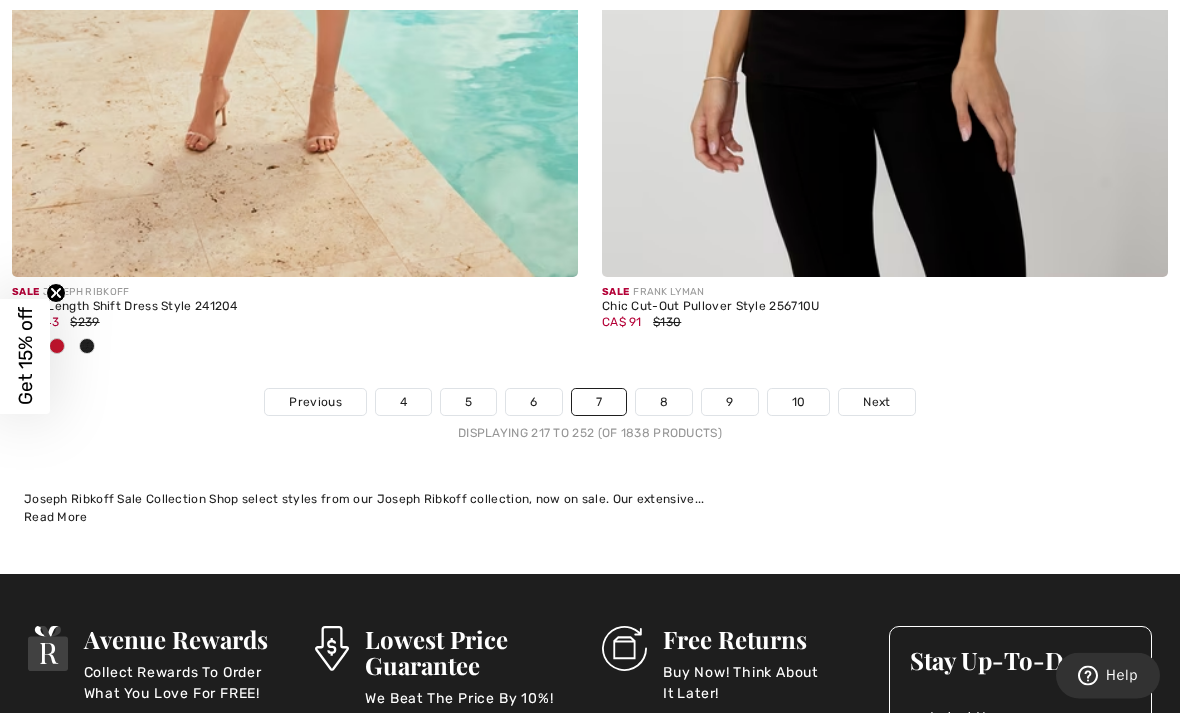 scroll, scrollTop: 17559, scrollLeft: 0, axis: vertical 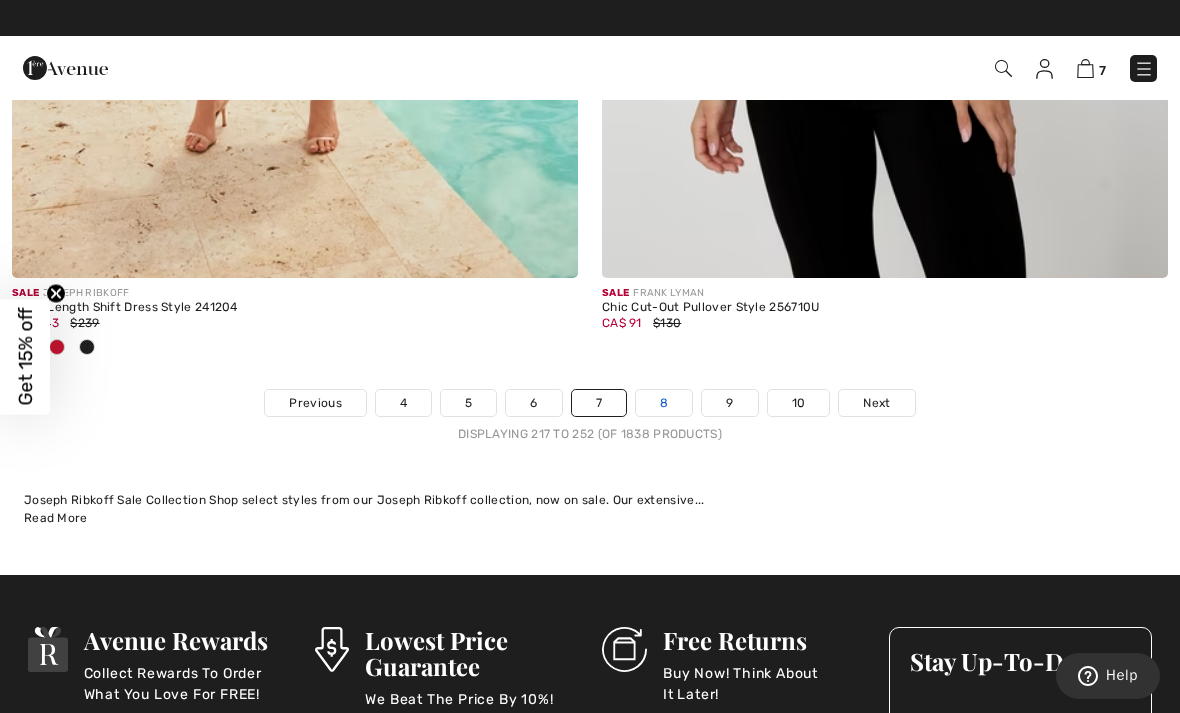 click on "8" at bounding box center (664, 403) 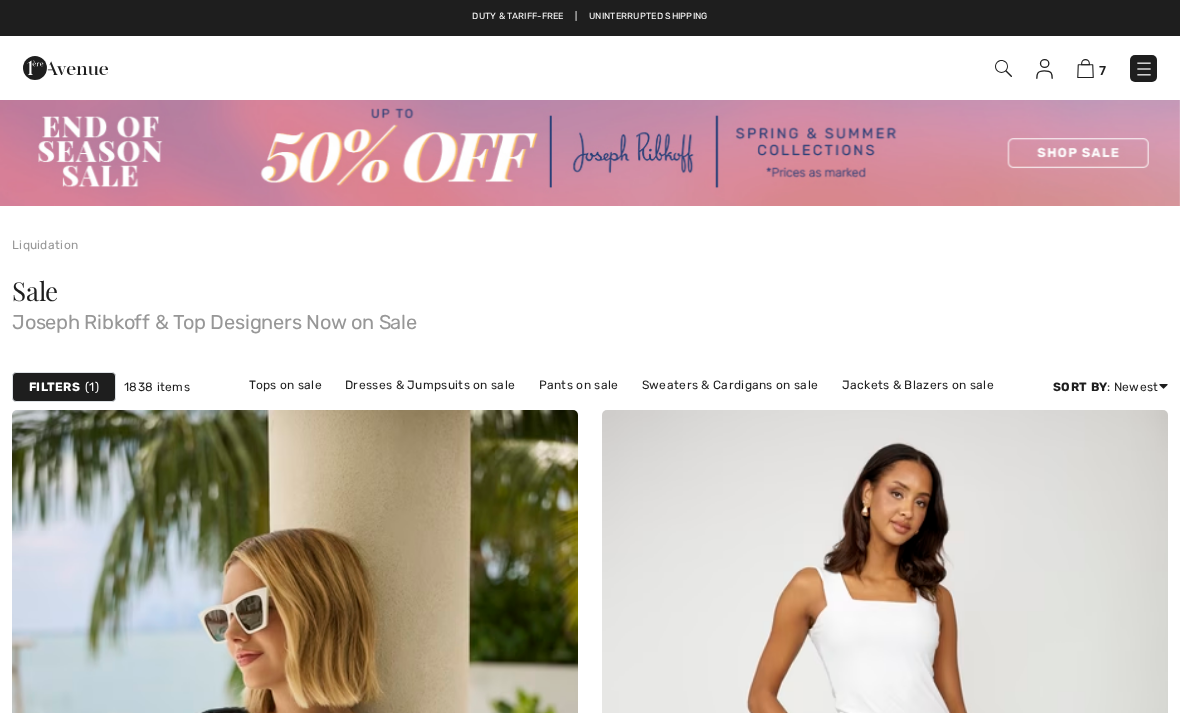 scroll, scrollTop: 0, scrollLeft: 0, axis: both 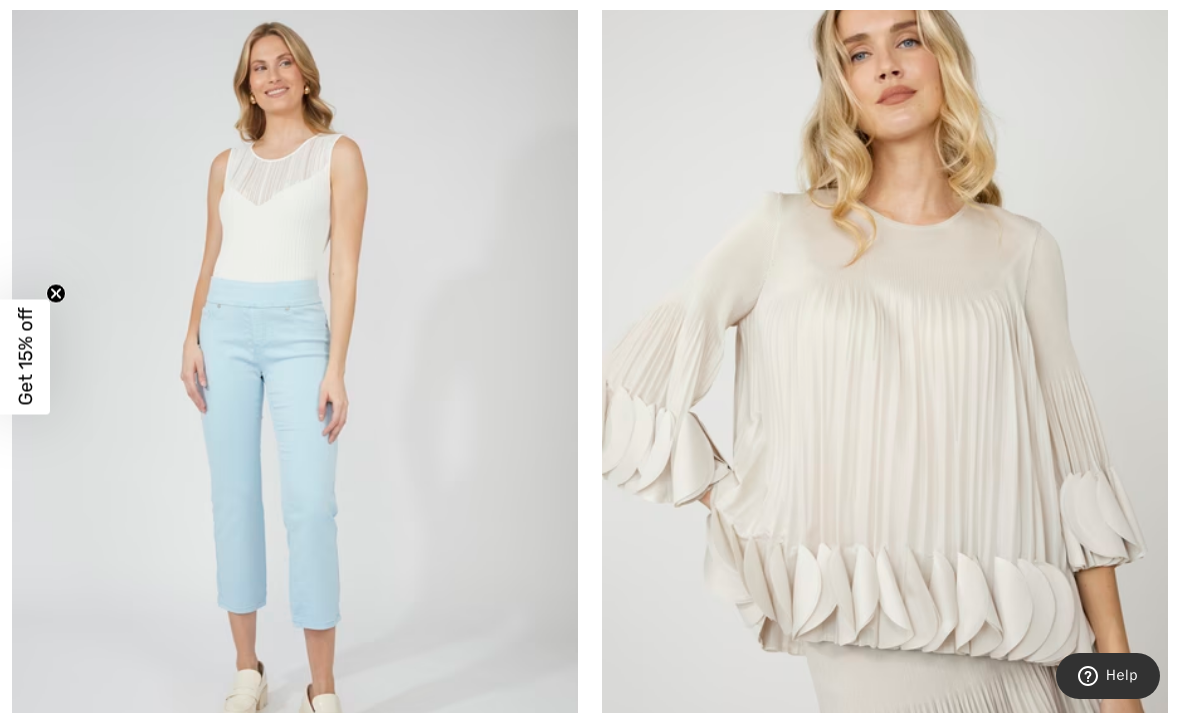 click at bounding box center (885, 382) 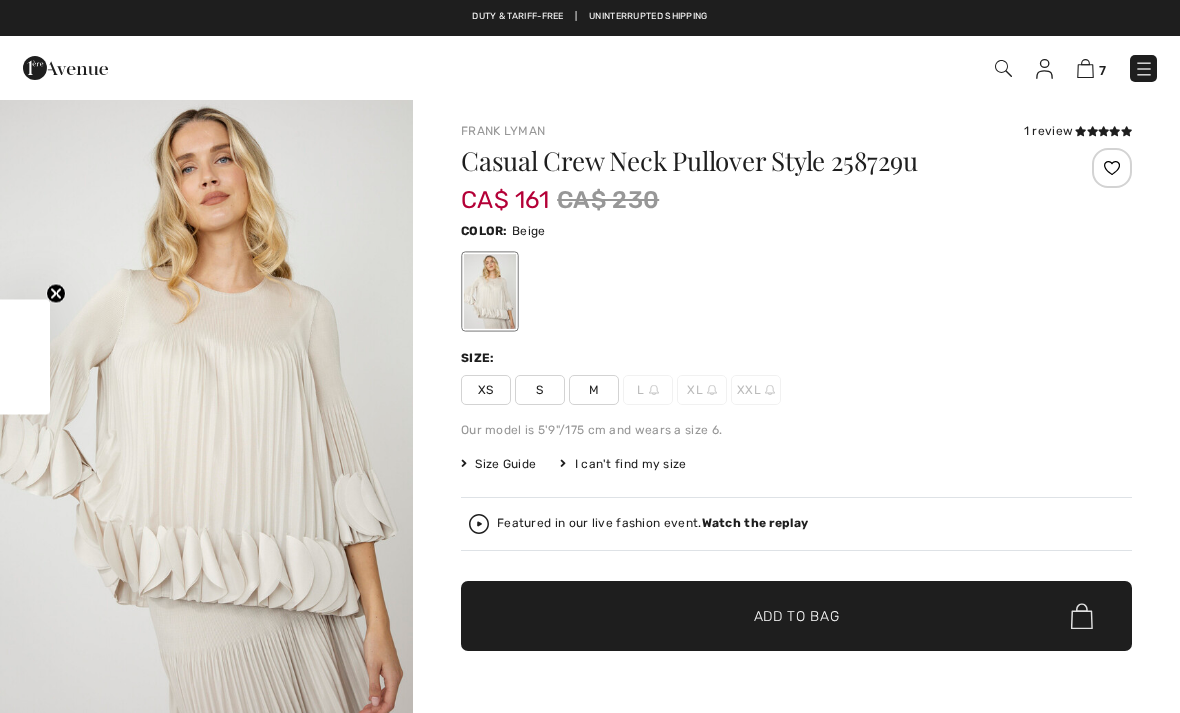 scroll, scrollTop: 0, scrollLeft: 0, axis: both 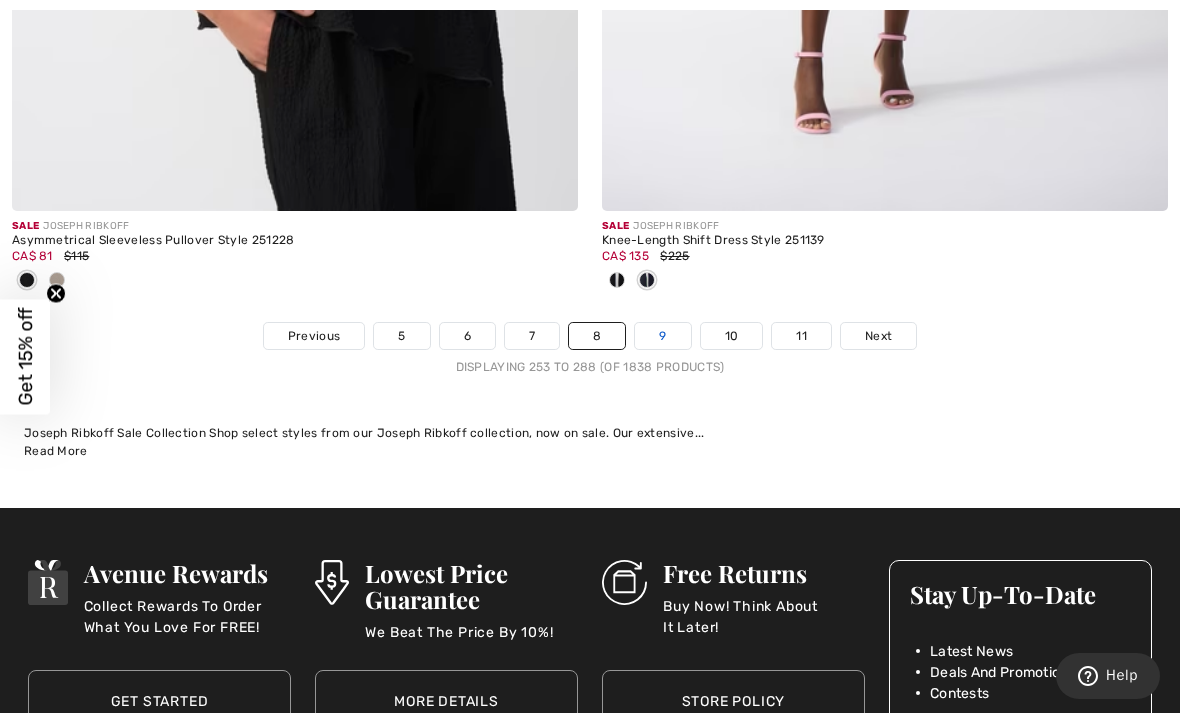 click on "9" at bounding box center (662, 336) 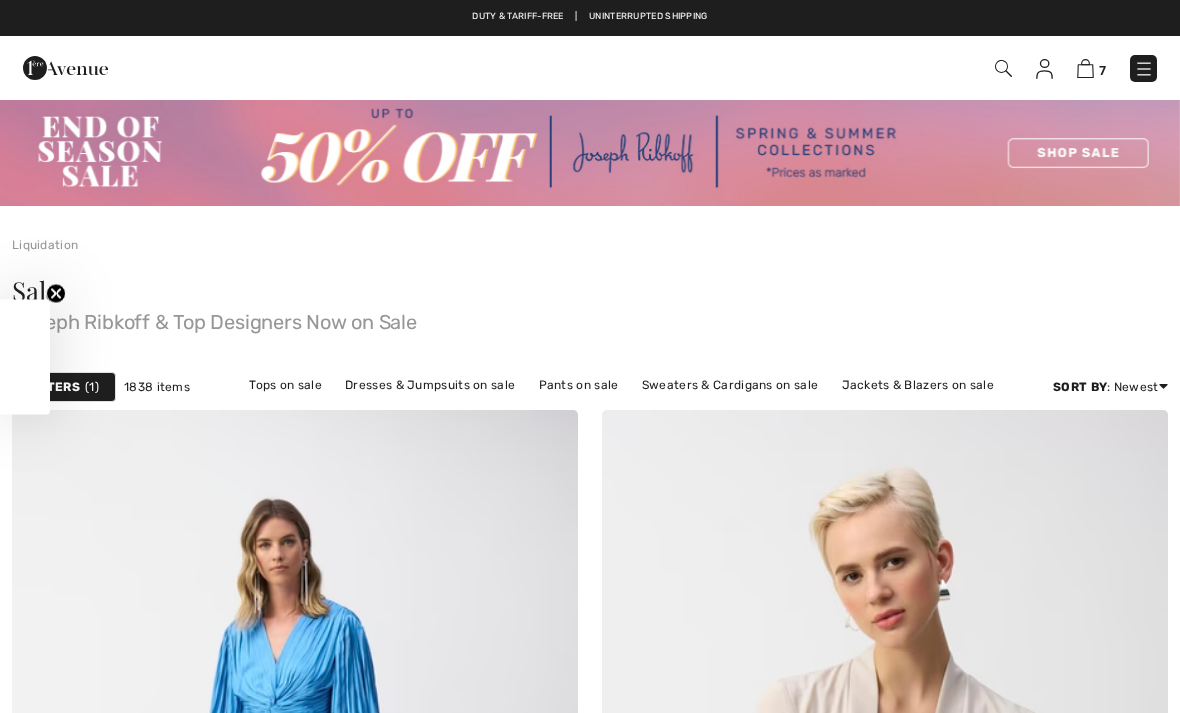 scroll, scrollTop: 0, scrollLeft: 0, axis: both 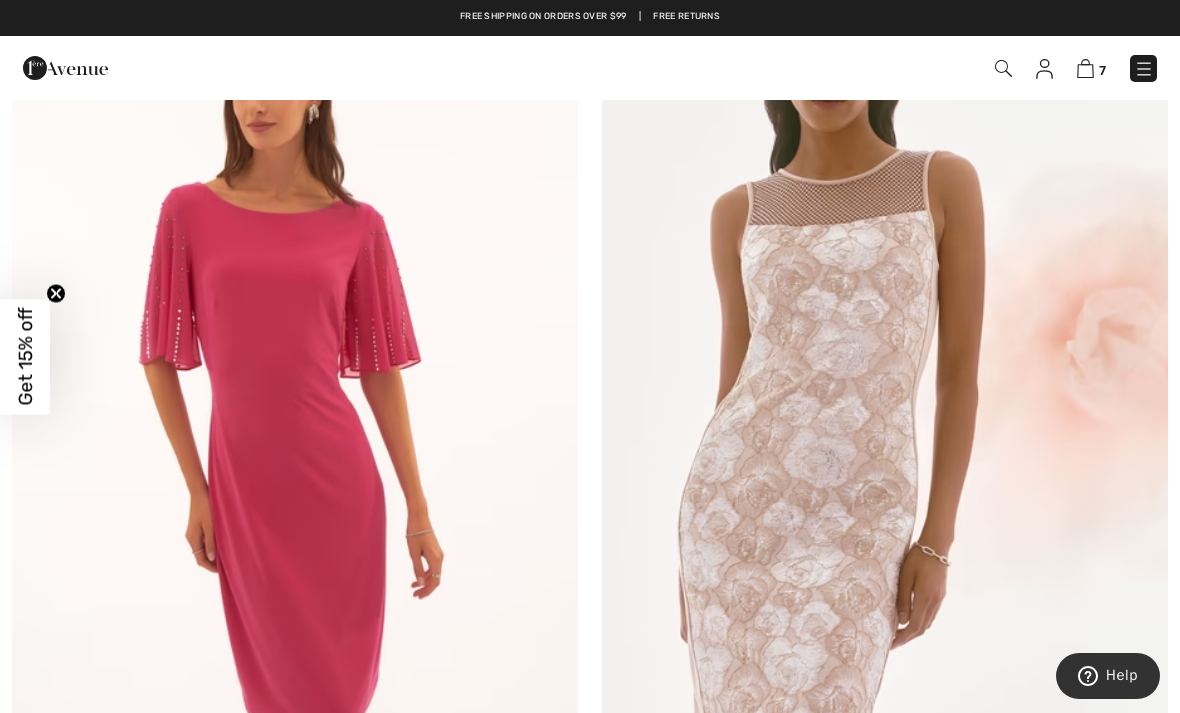click at bounding box center (295, 386) 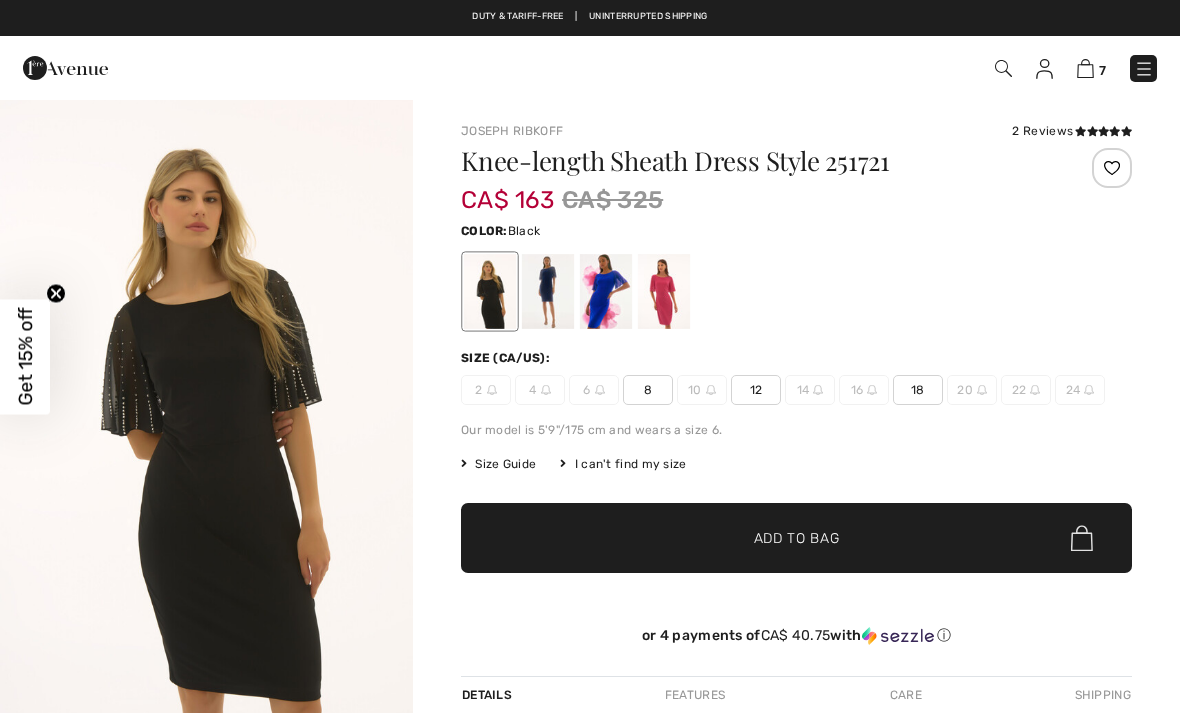 scroll, scrollTop: 0, scrollLeft: 0, axis: both 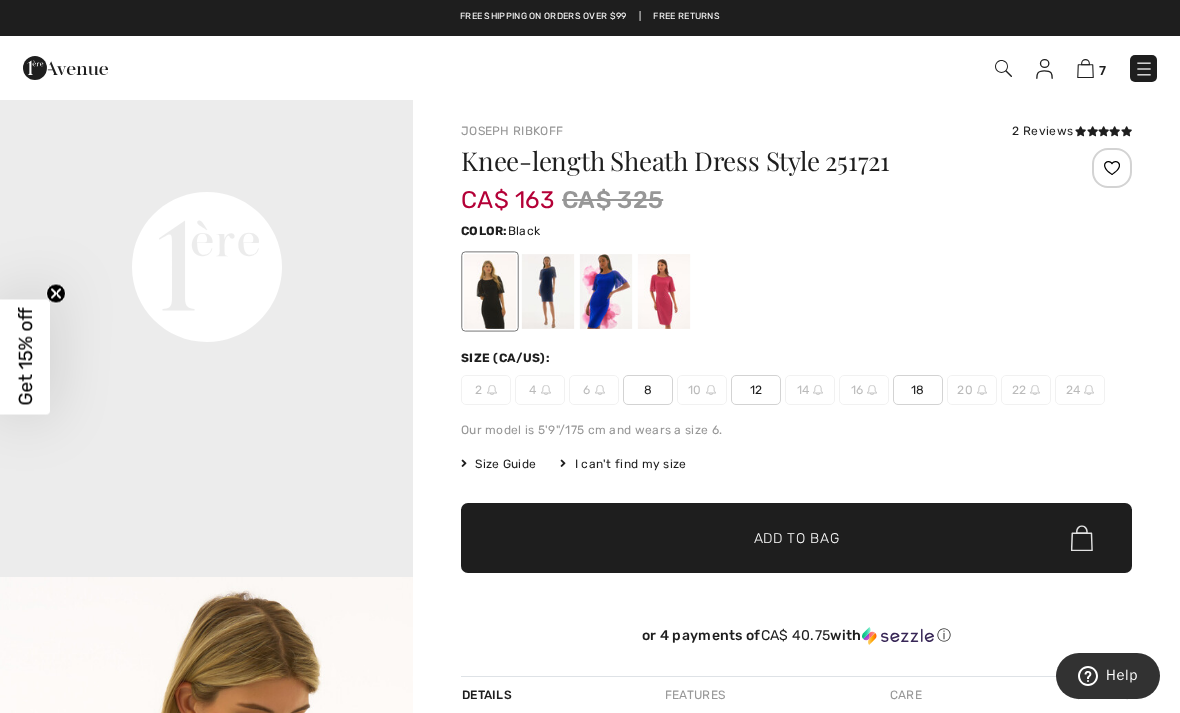 click on "Your browser does not support the video tag." at bounding box center [206, 60] 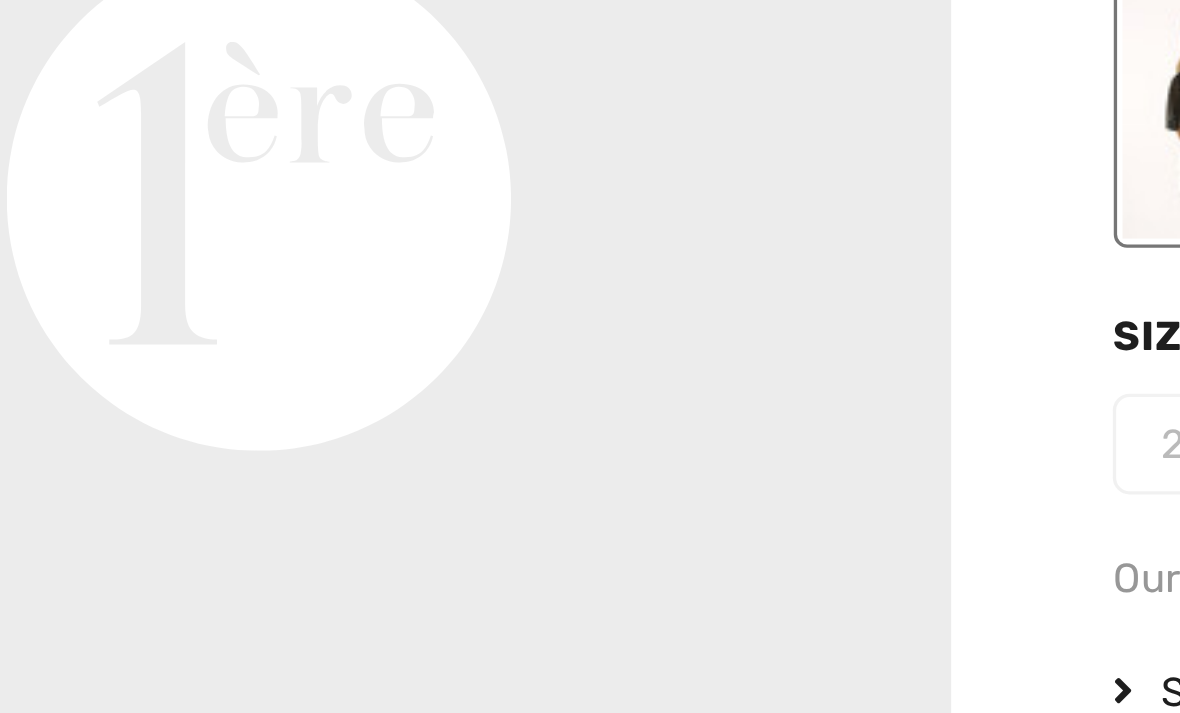 scroll, scrollTop: 1312, scrollLeft: 0, axis: vertical 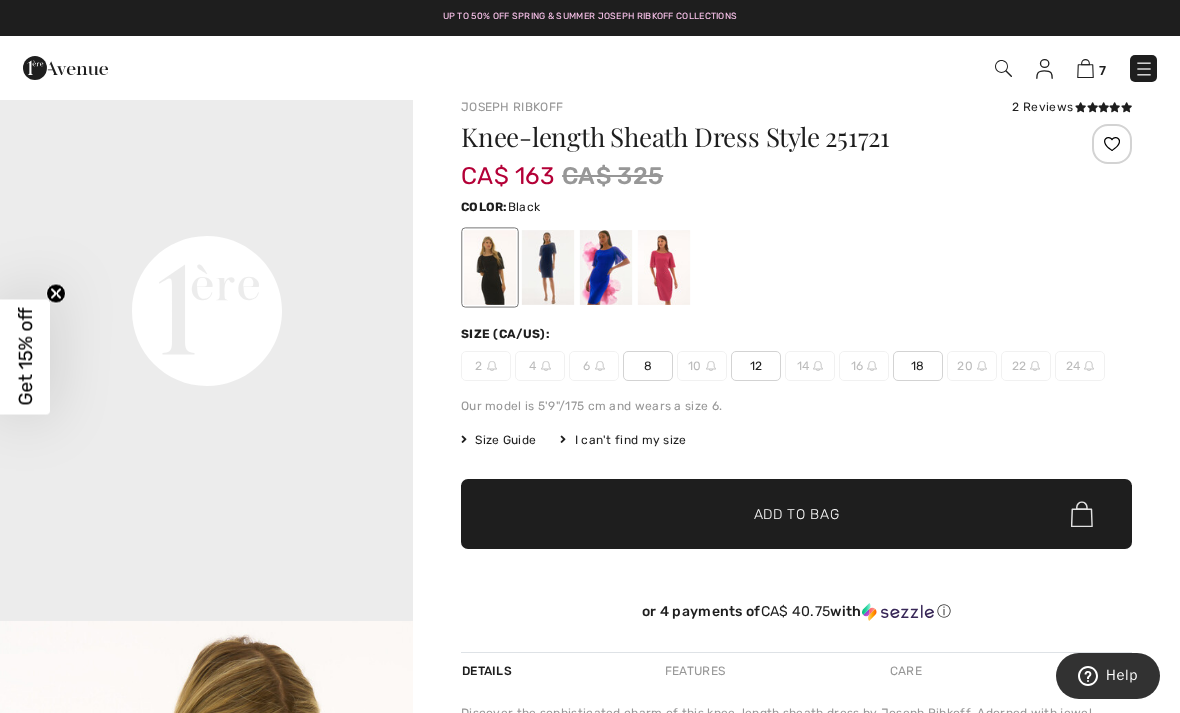 click at bounding box center (664, 267) 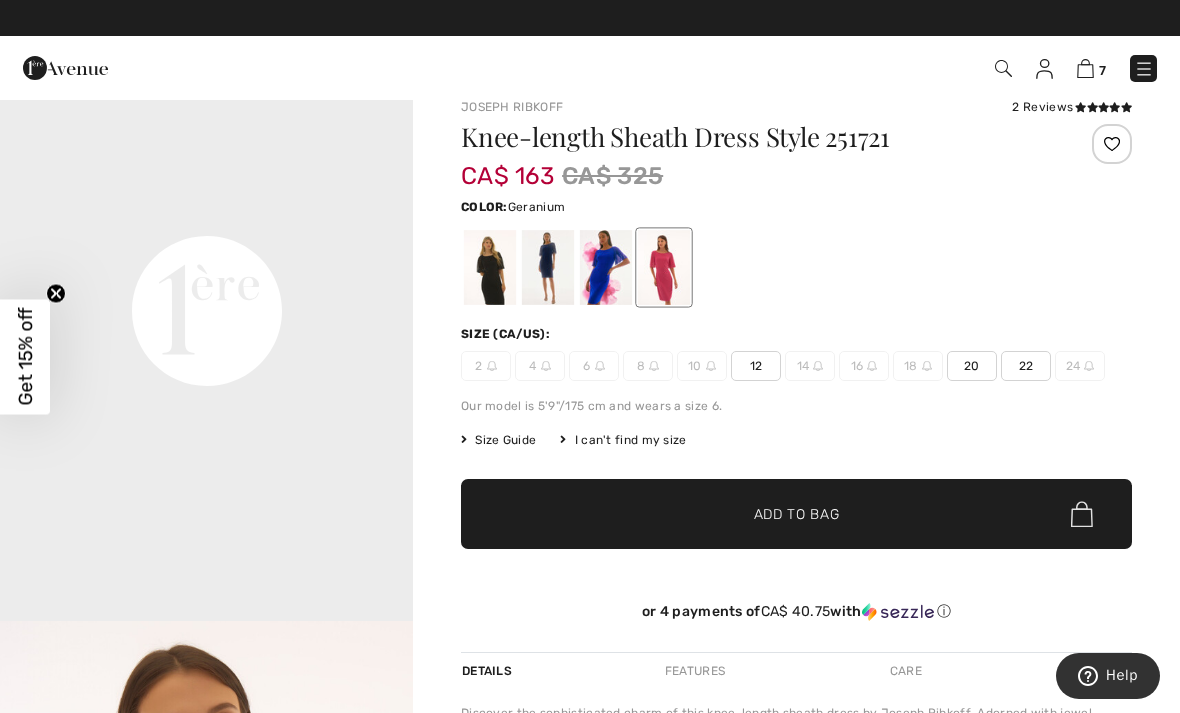 scroll, scrollTop: 0, scrollLeft: 0, axis: both 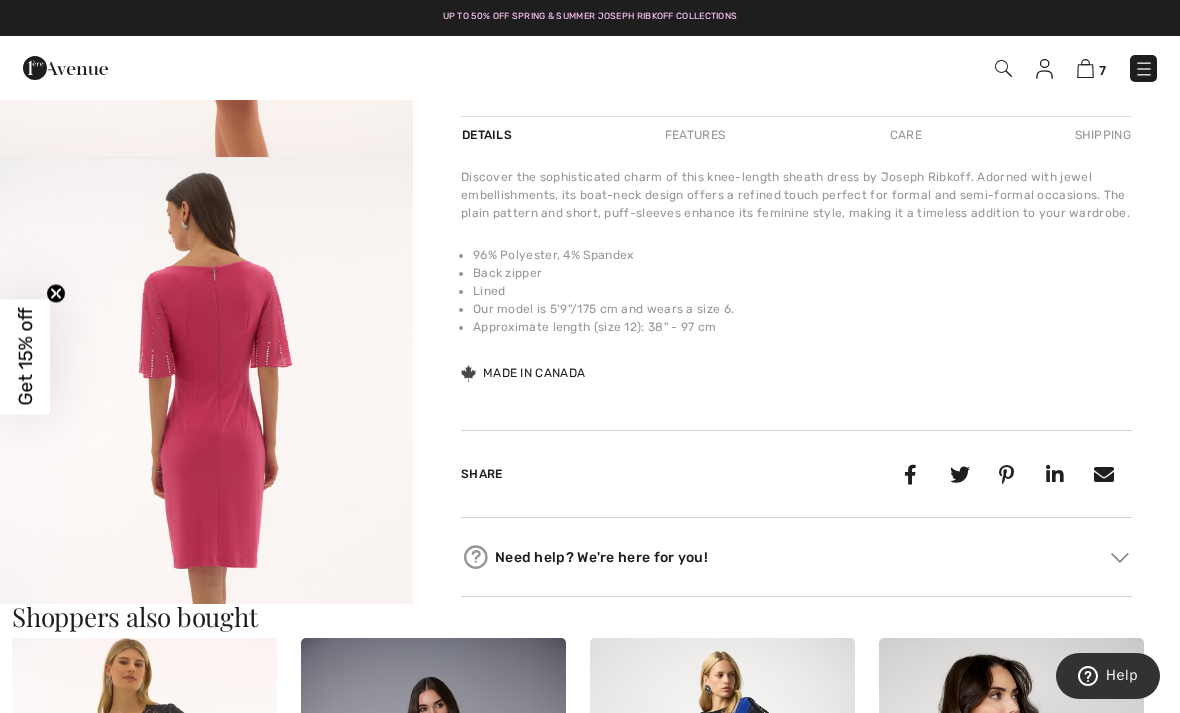 click at bounding box center [206, 467] 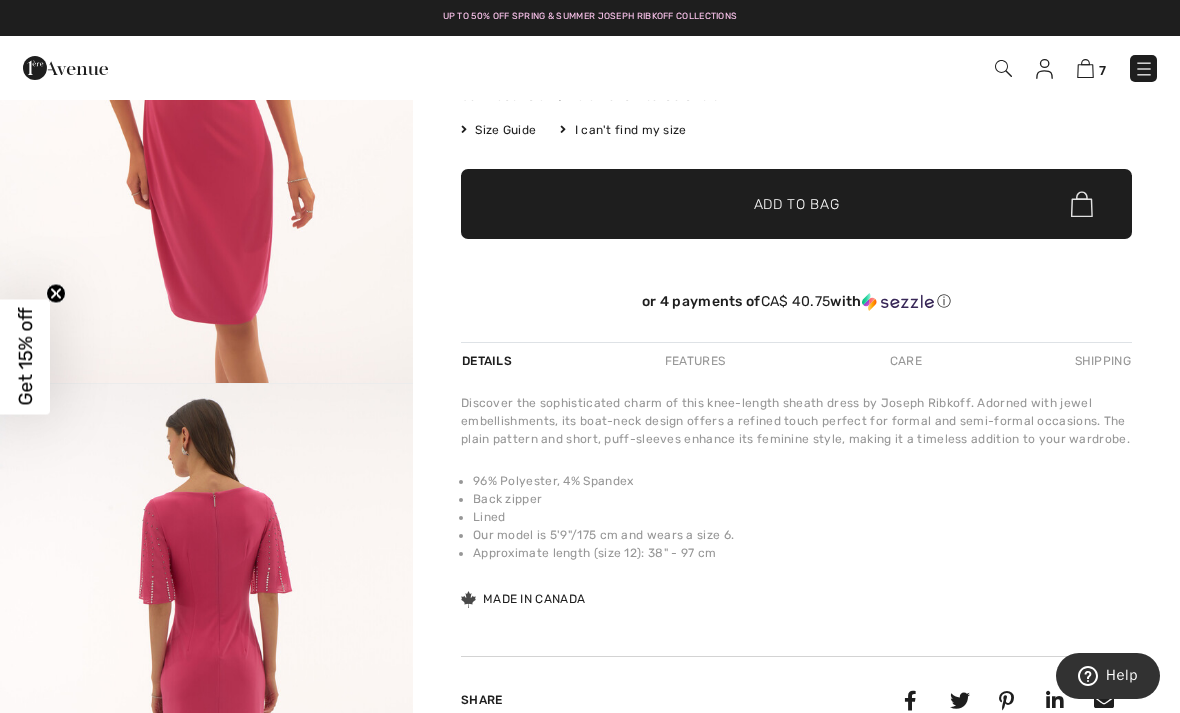 scroll, scrollTop: 0, scrollLeft: 0, axis: both 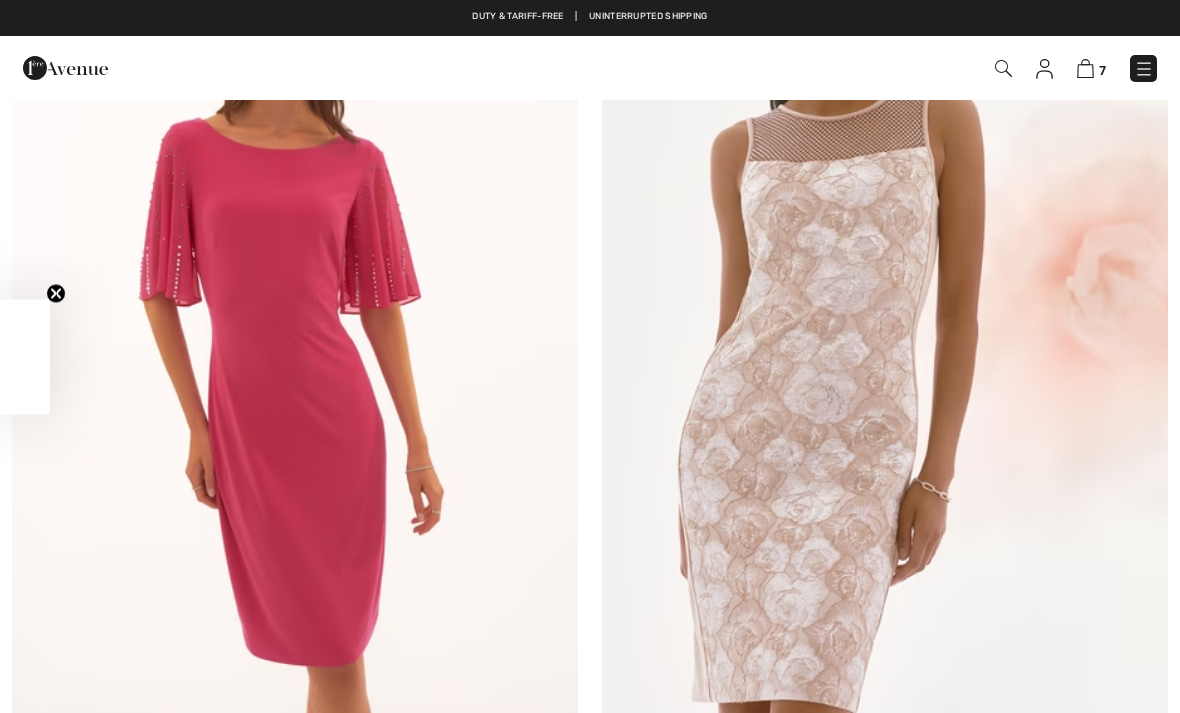 checkbox on "true" 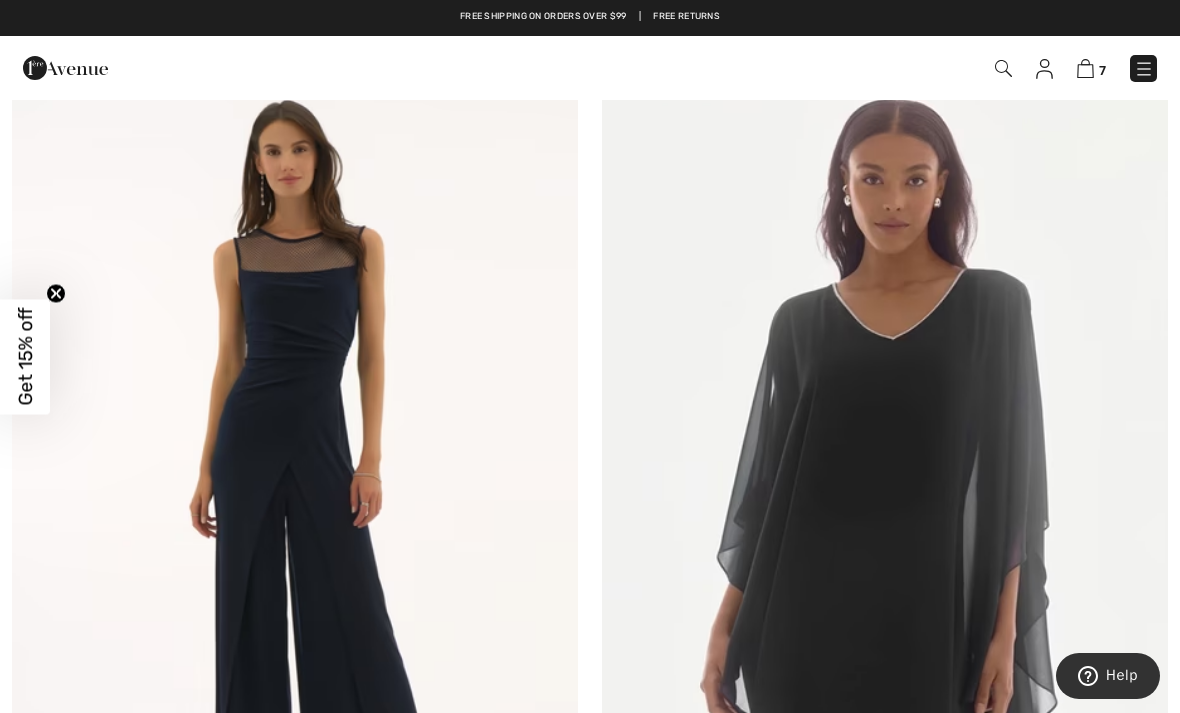 scroll, scrollTop: 14213, scrollLeft: 0, axis: vertical 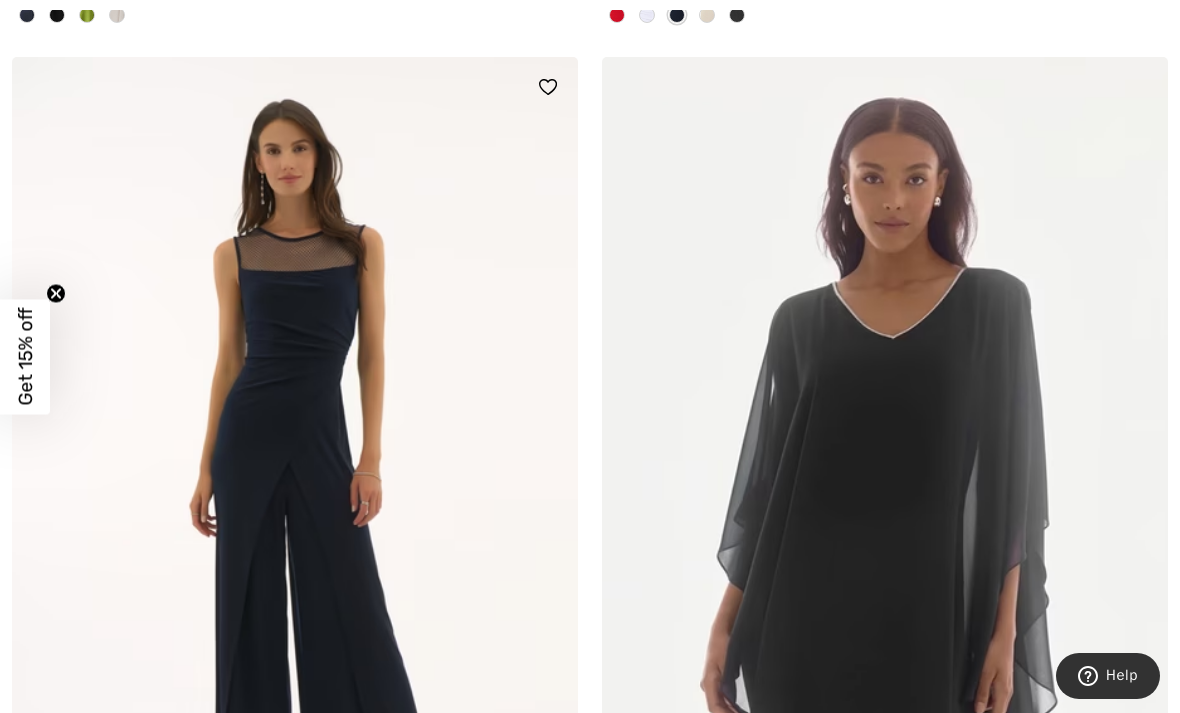 click at bounding box center [295, 481] 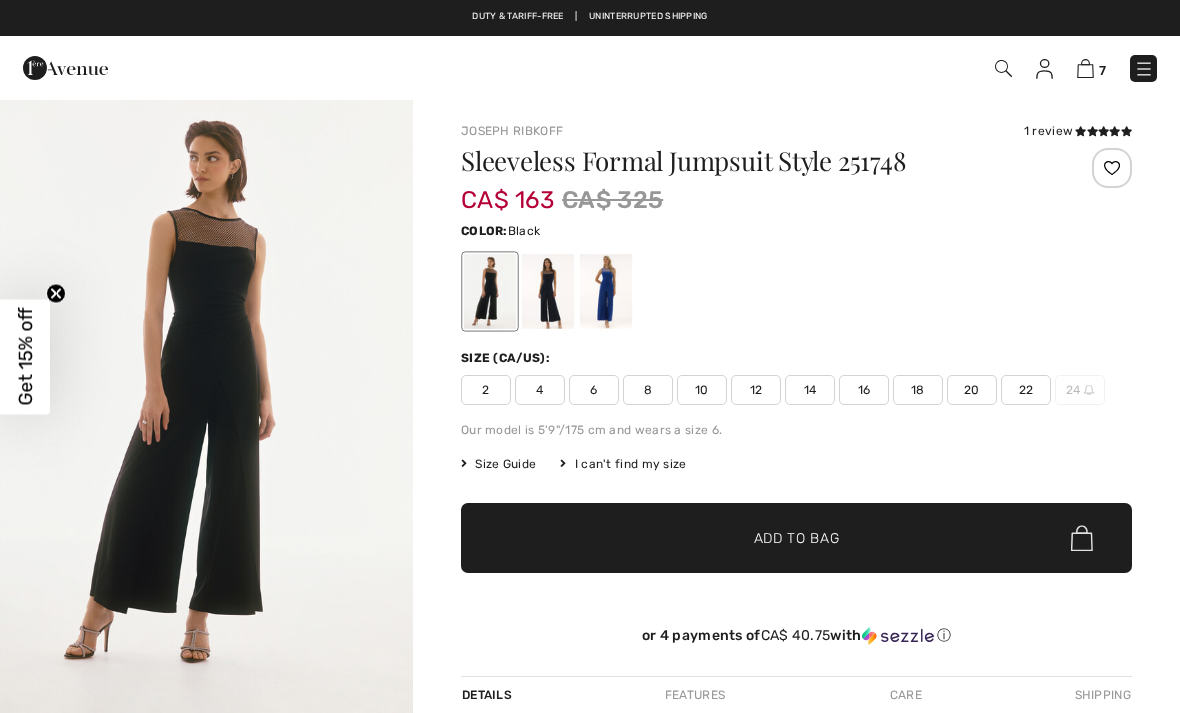 scroll, scrollTop: 0, scrollLeft: 0, axis: both 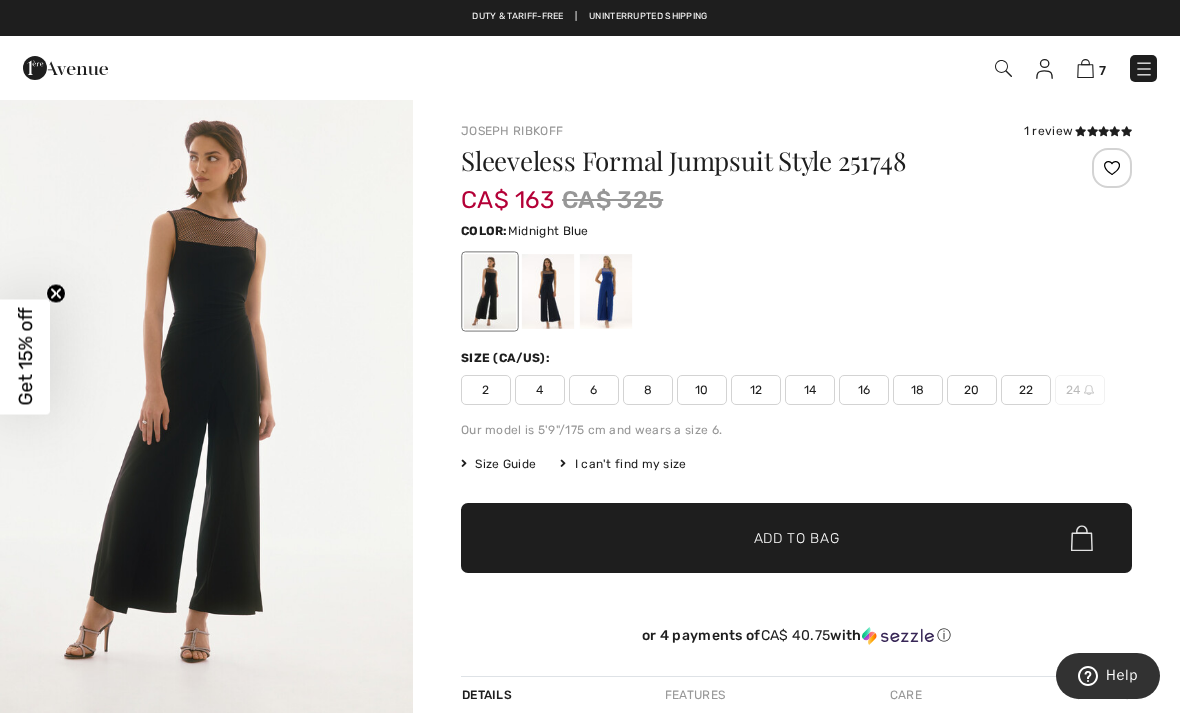 click at bounding box center [548, 291] 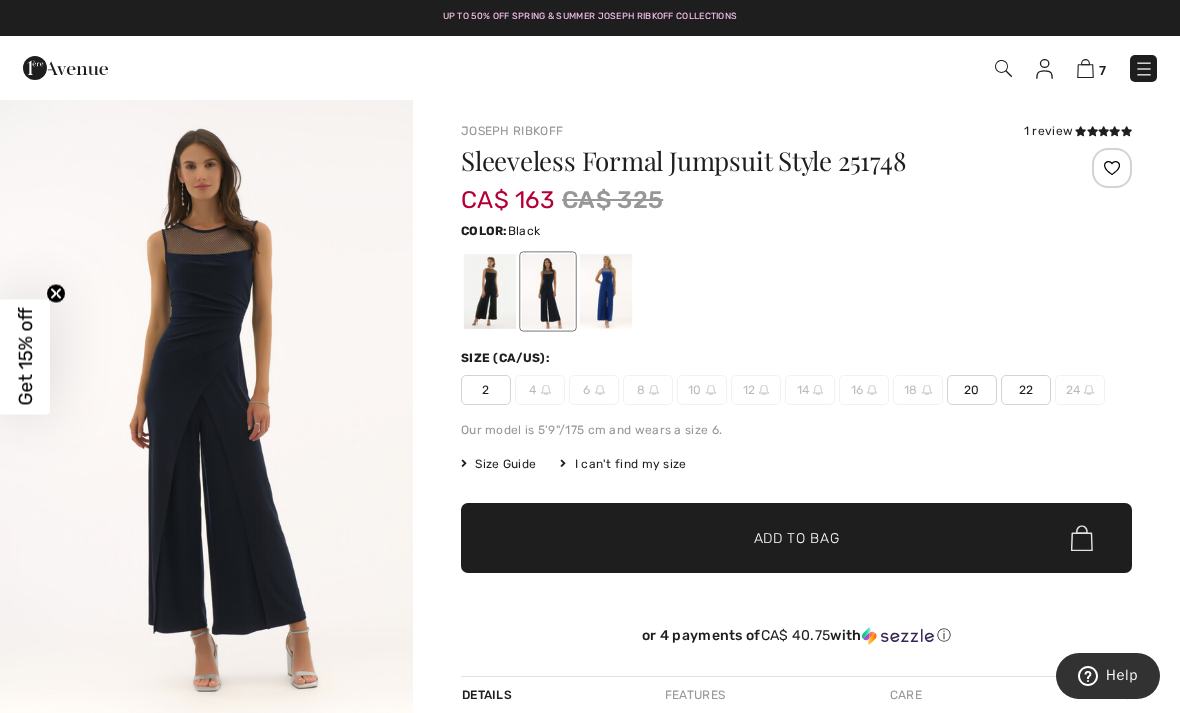 click at bounding box center (490, 291) 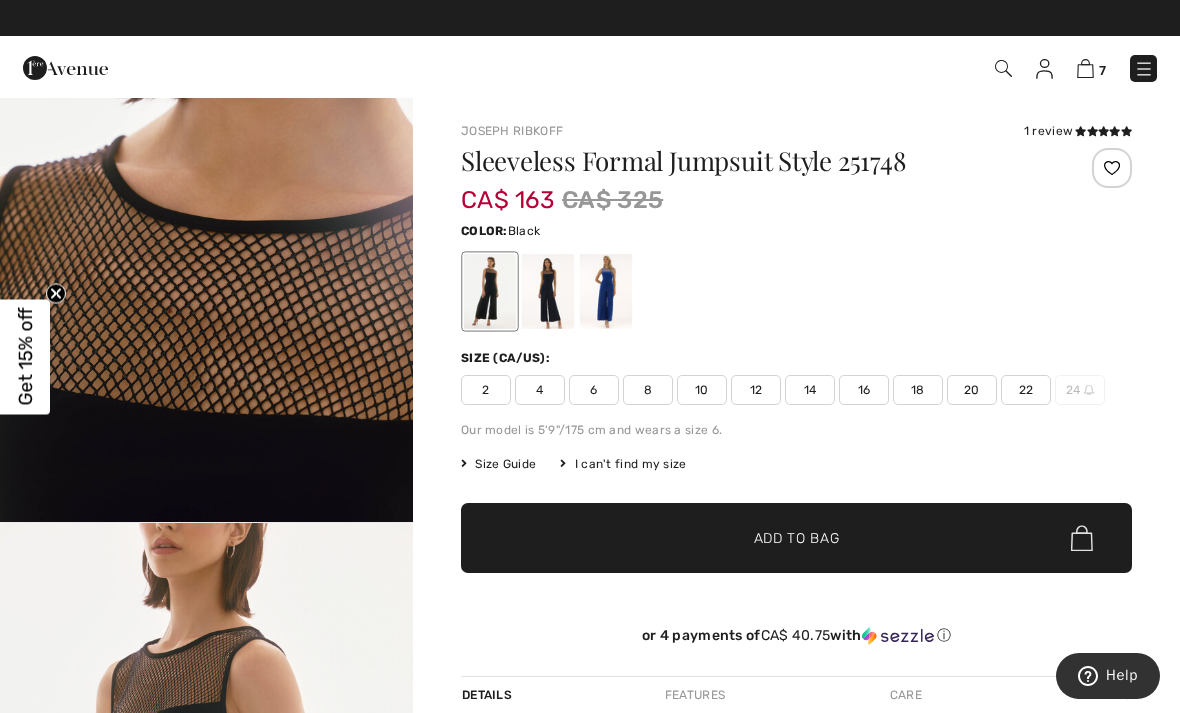 scroll, scrollTop: 2056, scrollLeft: 0, axis: vertical 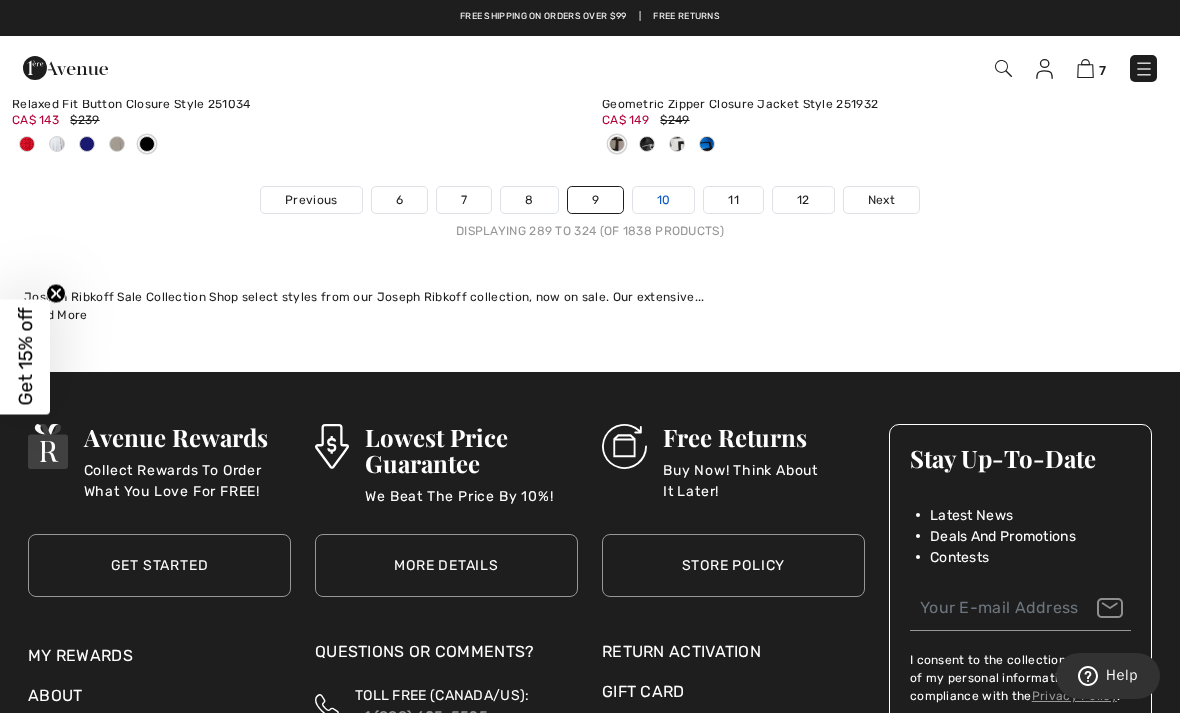 click on "10" at bounding box center (664, 200) 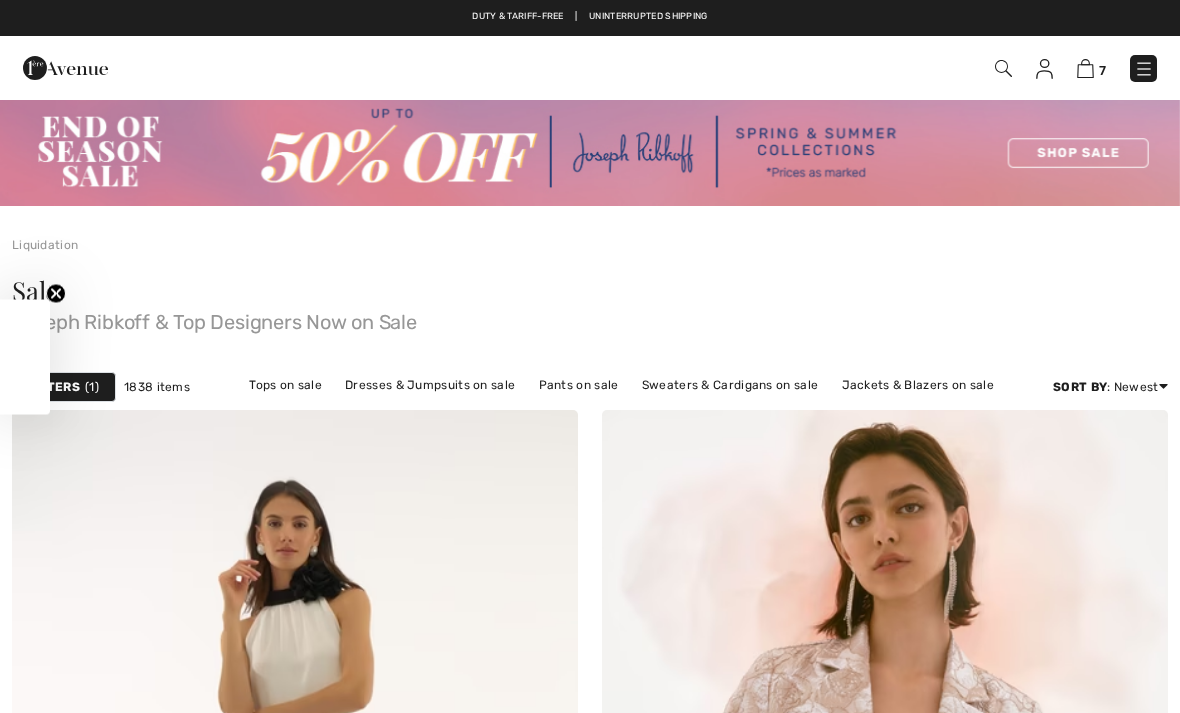 scroll, scrollTop: 0, scrollLeft: 0, axis: both 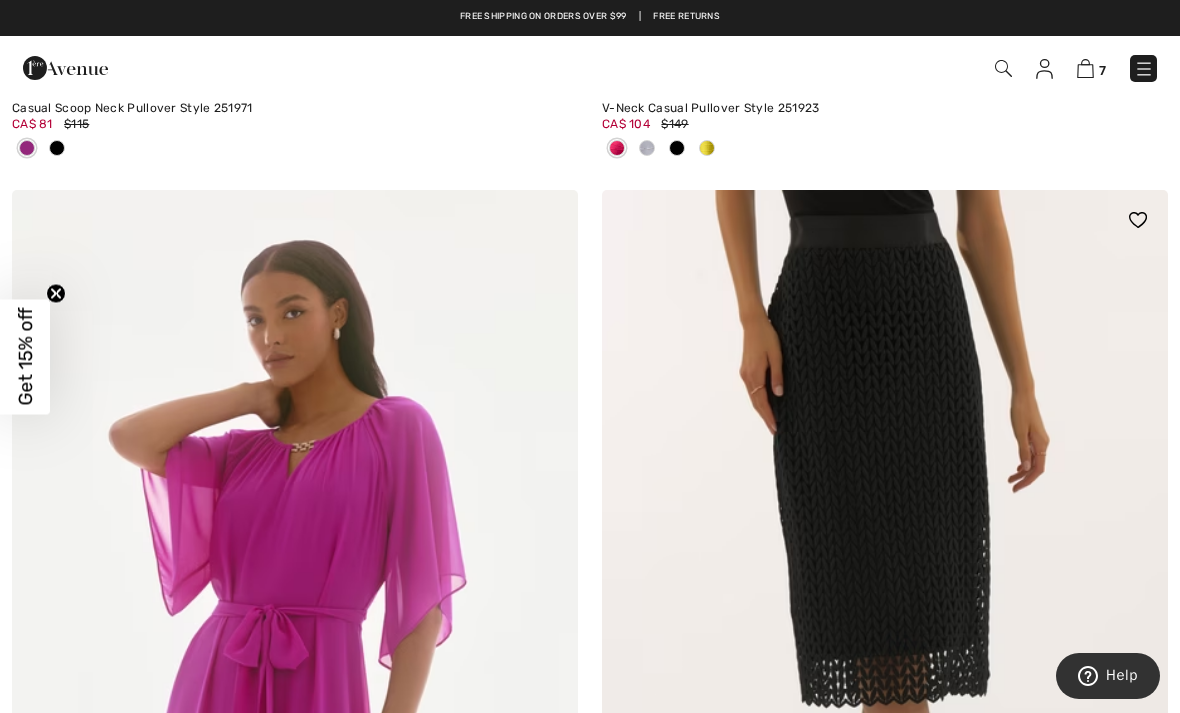 click at bounding box center (885, 614) 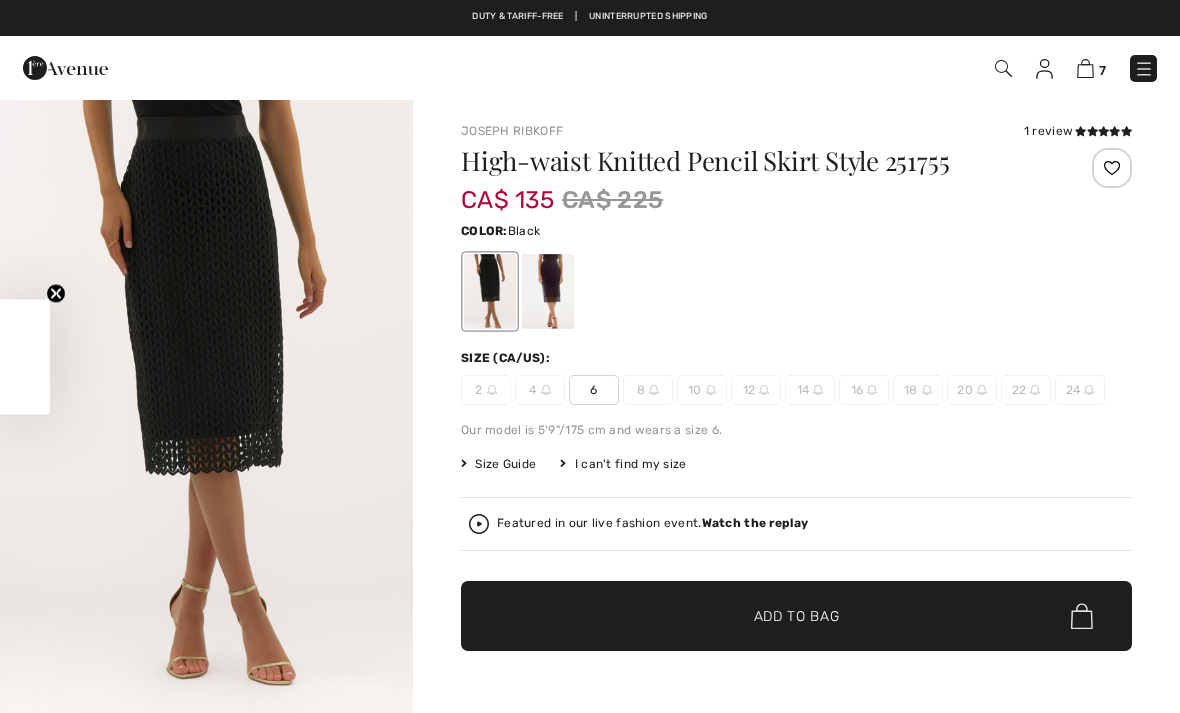 scroll, scrollTop: 0, scrollLeft: 0, axis: both 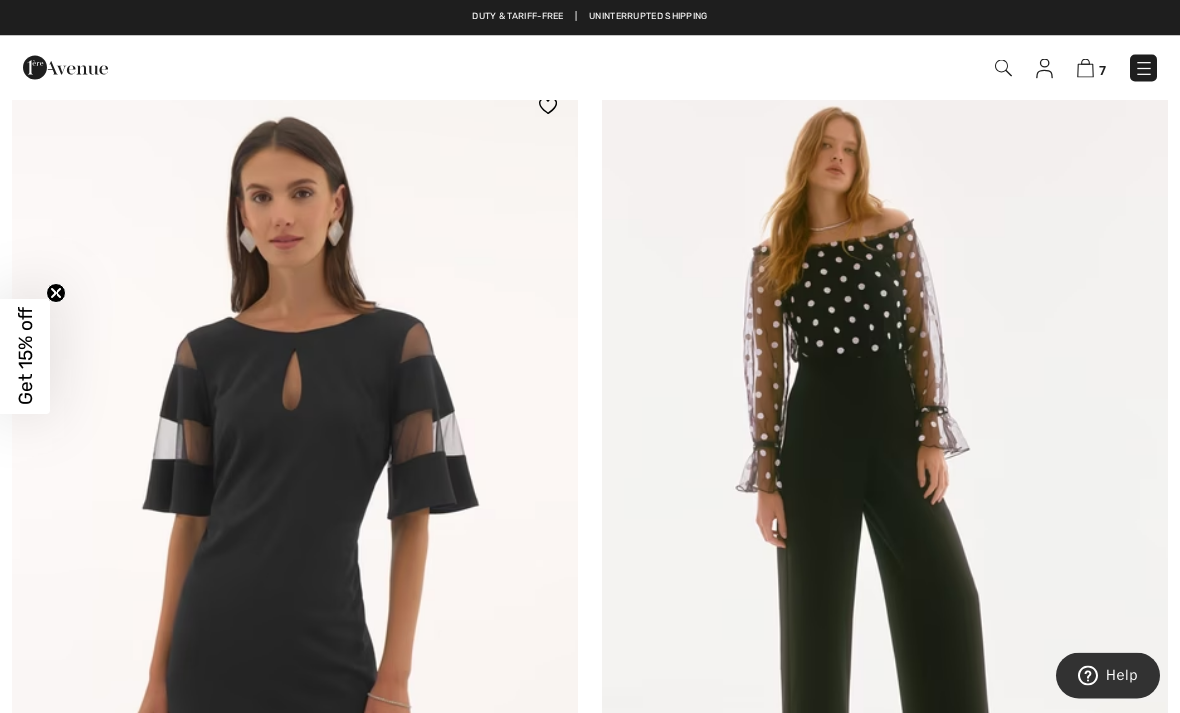 click at bounding box center (295, 501) 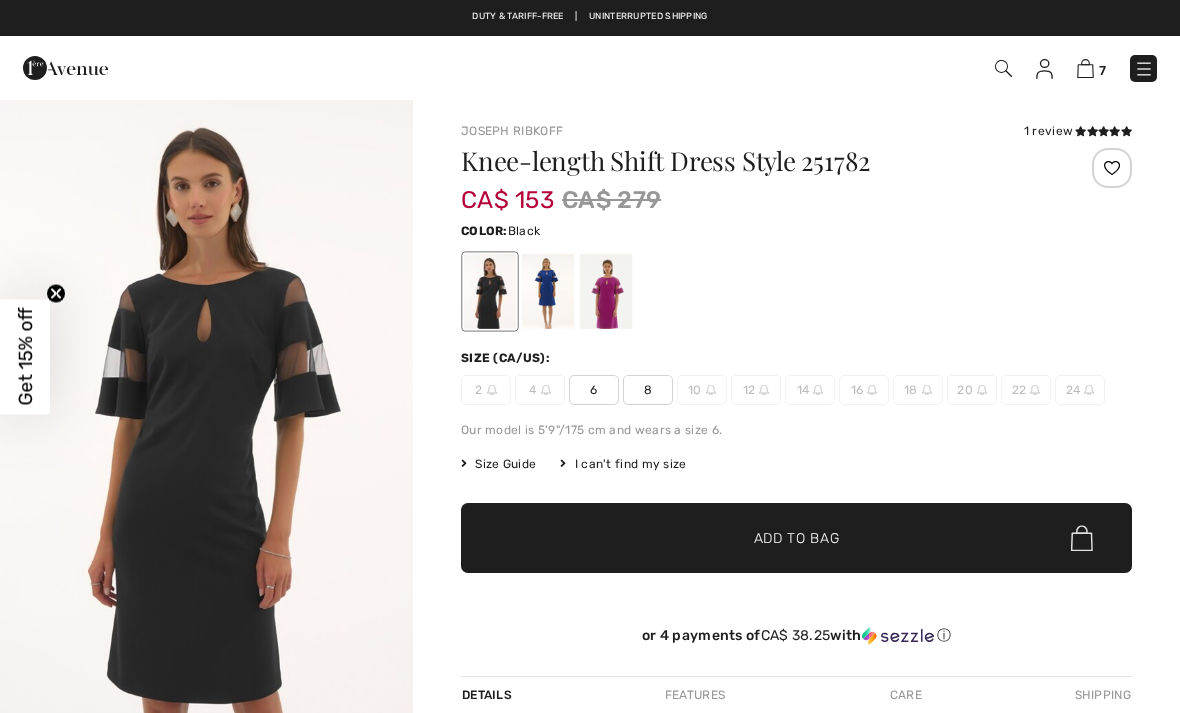 scroll, scrollTop: 0, scrollLeft: 0, axis: both 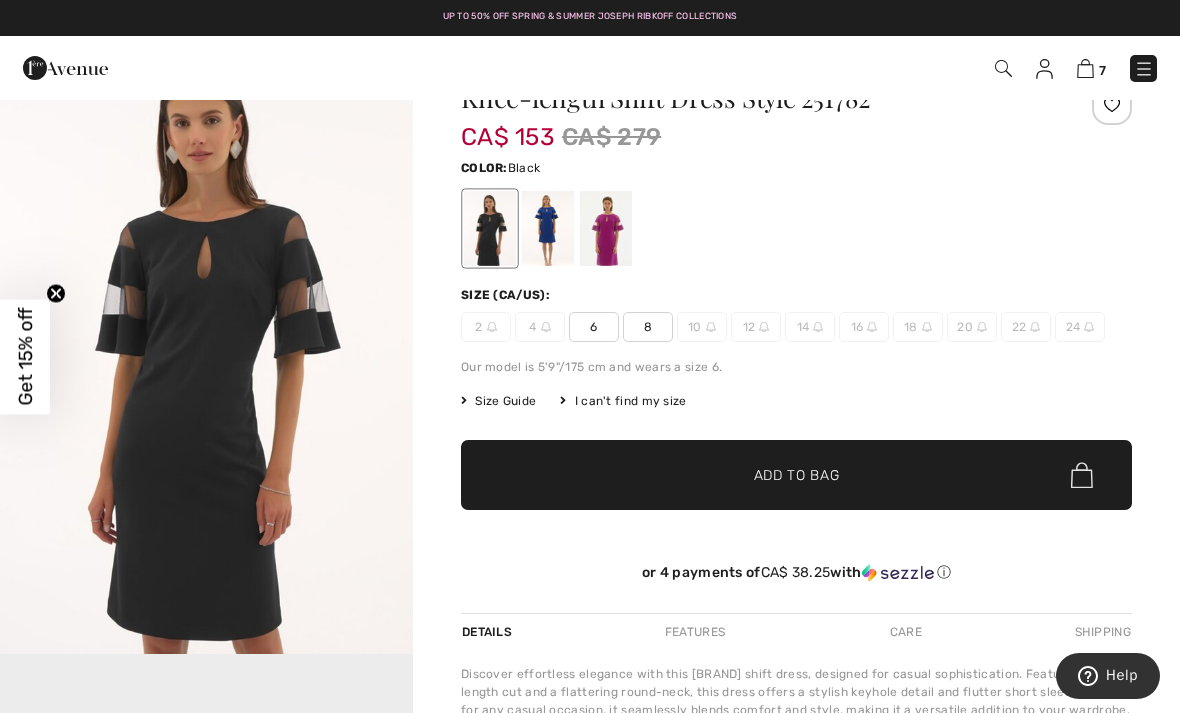 click at bounding box center (206, 344) 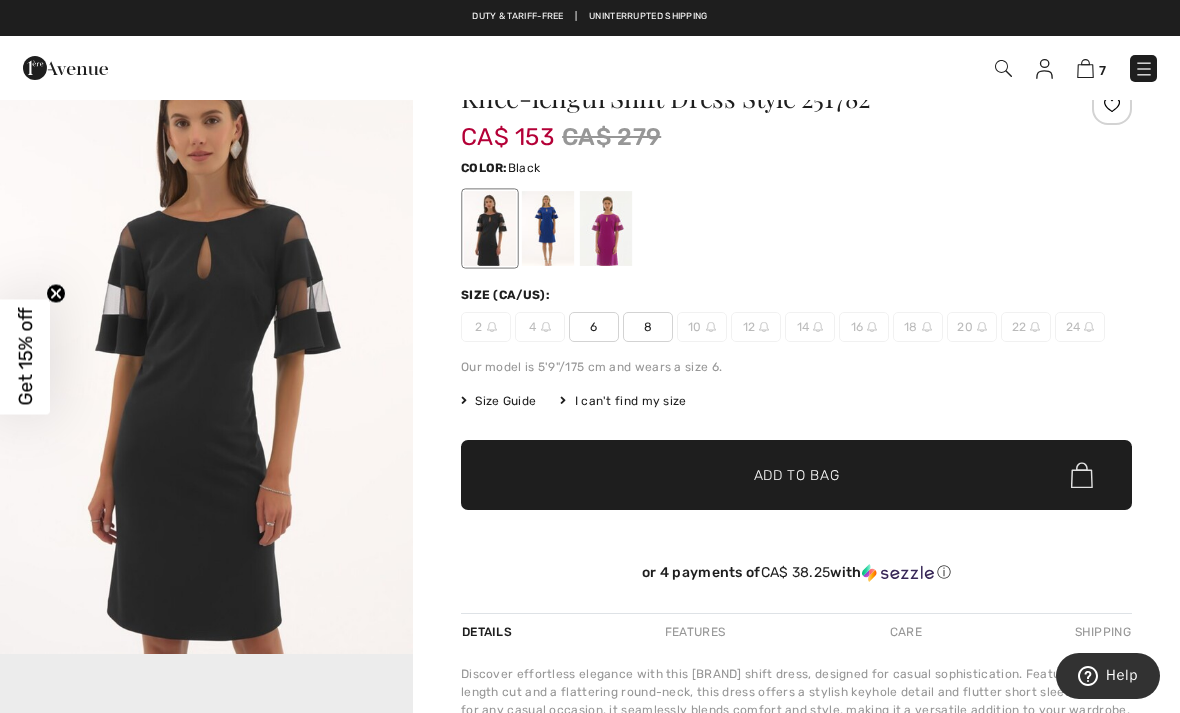 scroll, scrollTop: 0, scrollLeft: 0, axis: both 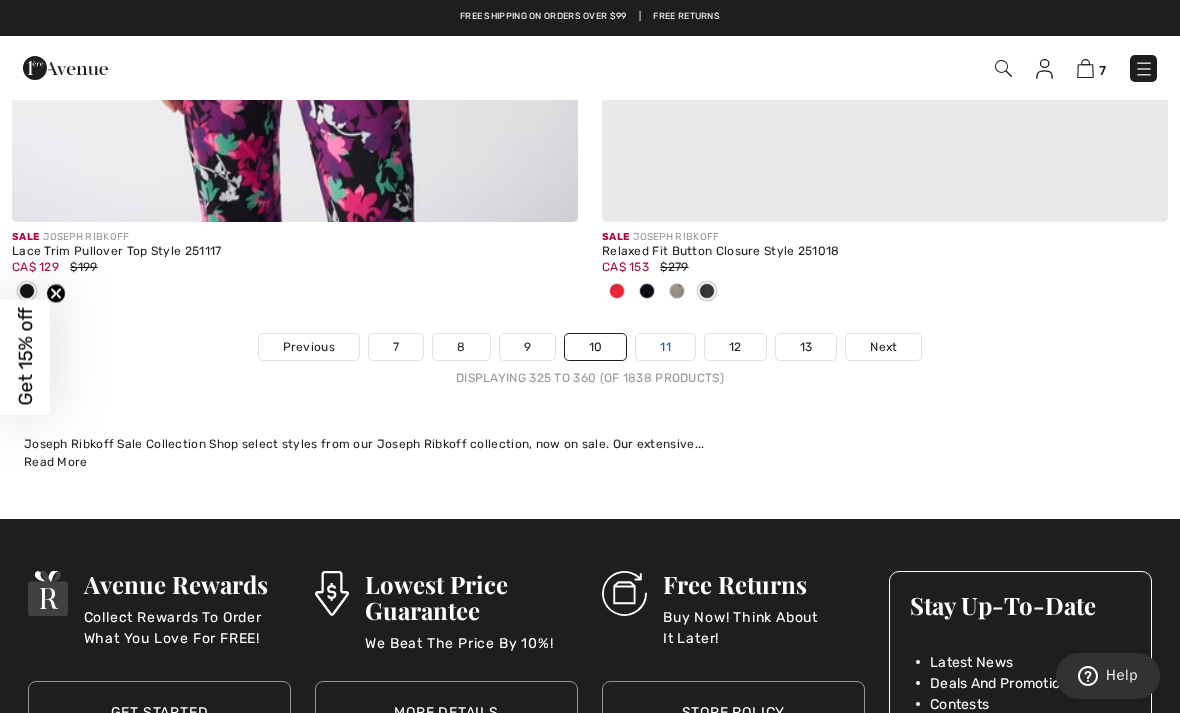 click on "11" at bounding box center [665, 347] 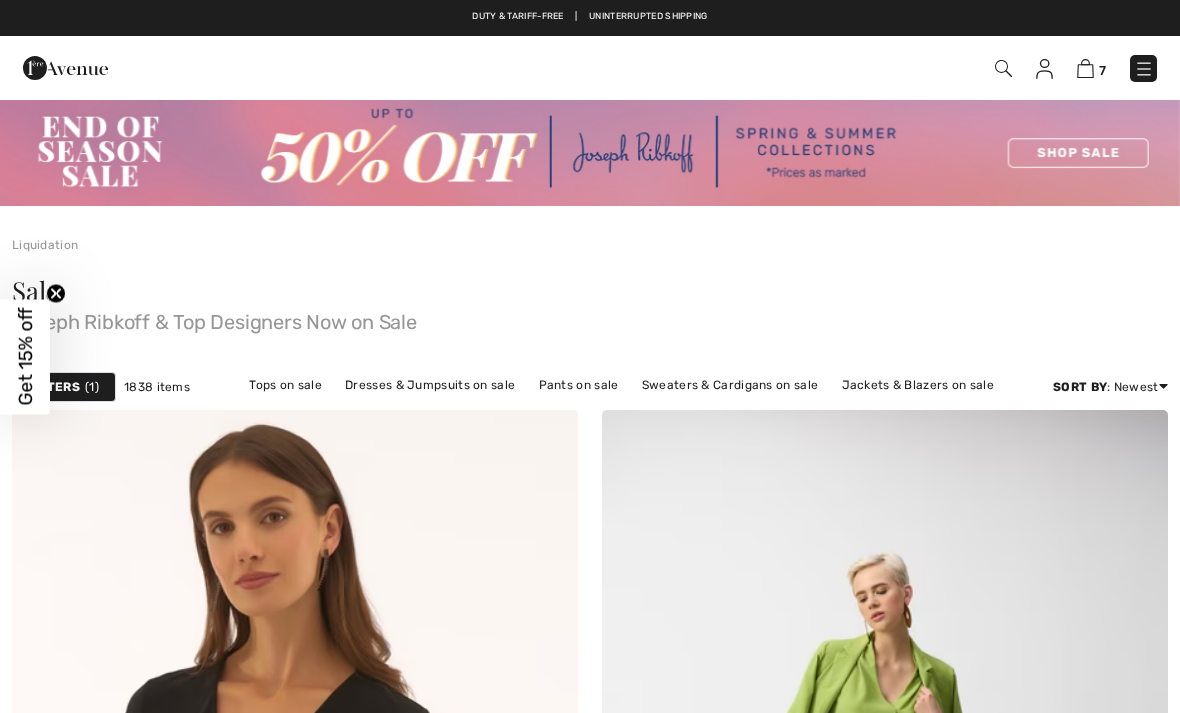 scroll, scrollTop: 0, scrollLeft: 0, axis: both 